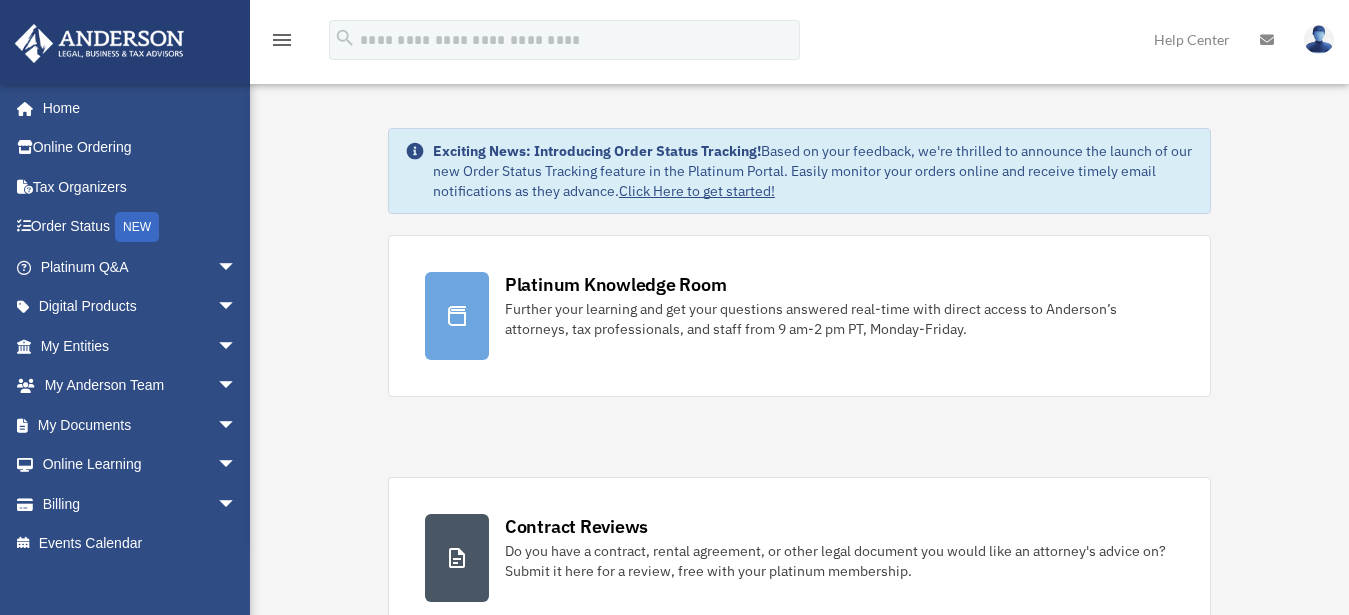 scroll, scrollTop: 0, scrollLeft: 0, axis: both 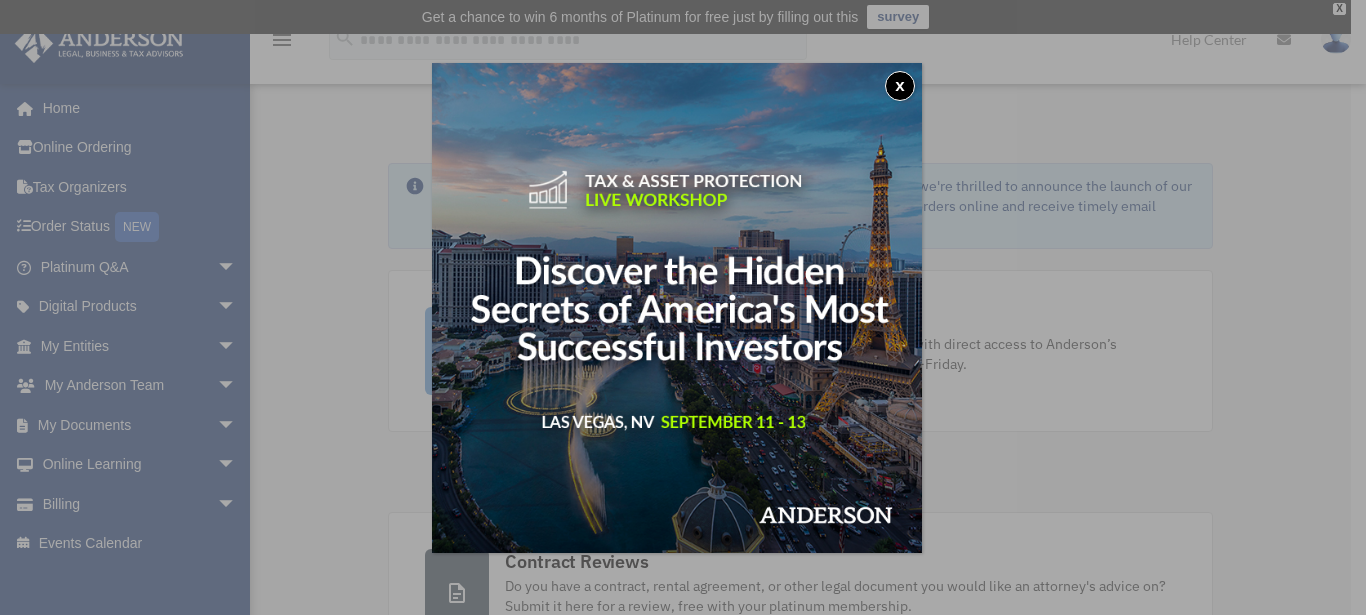 click on "x" at bounding box center [900, 86] 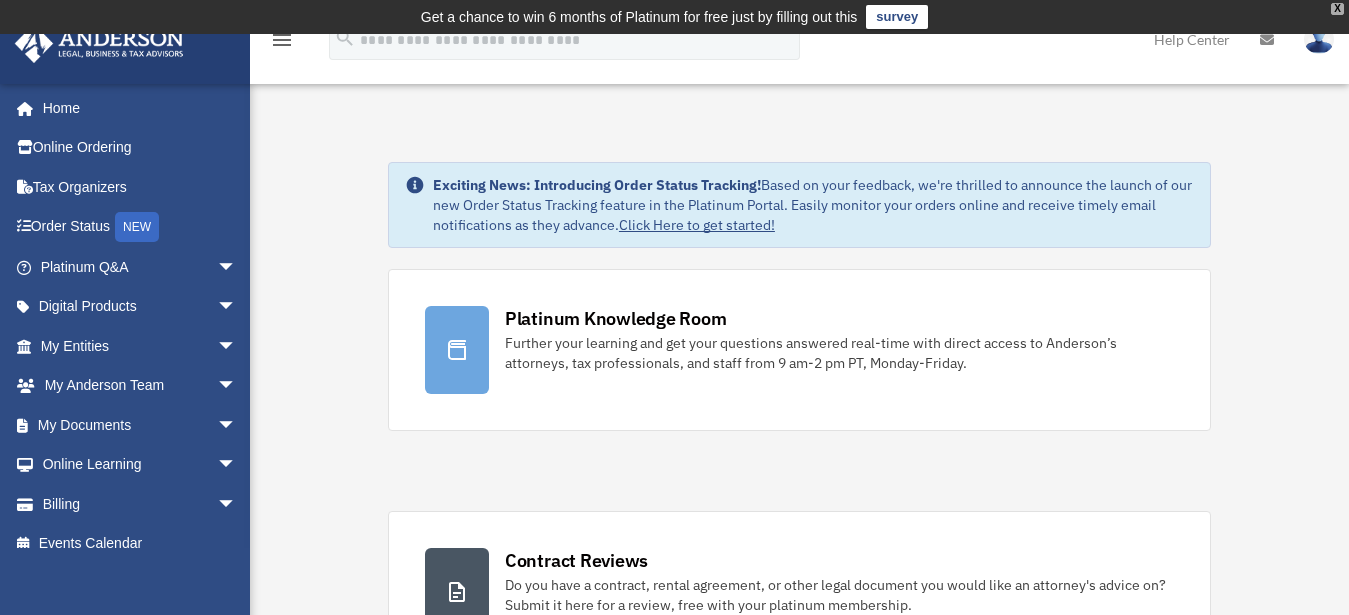 click on "X" at bounding box center [1337, 9] 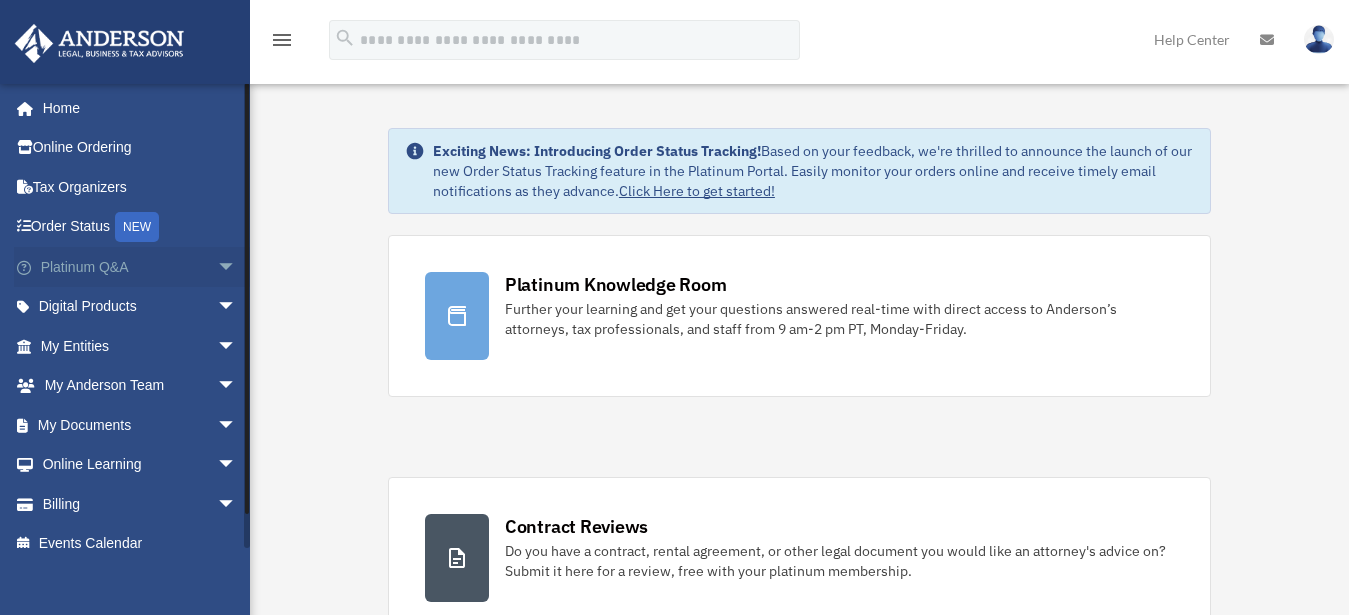 click on "arrow_drop_down" at bounding box center (237, 267) 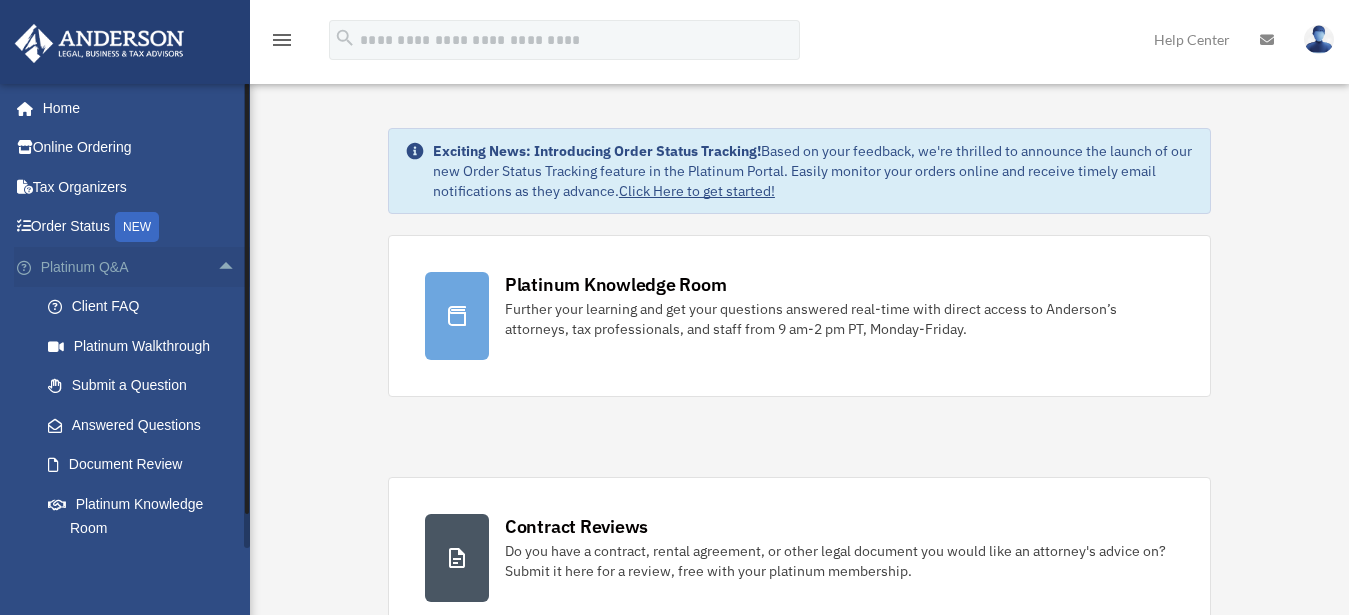 click on "arrow_drop_up" at bounding box center (237, 267) 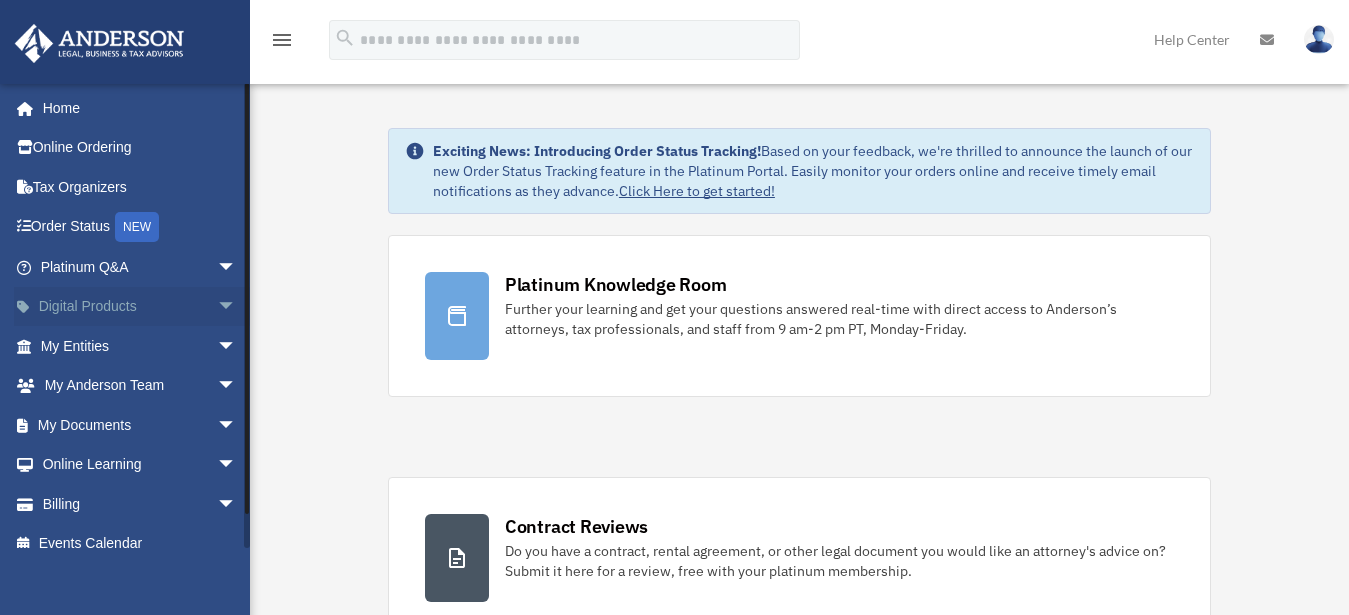 click on "arrow_drop_down" at bounding box center (237, 307) 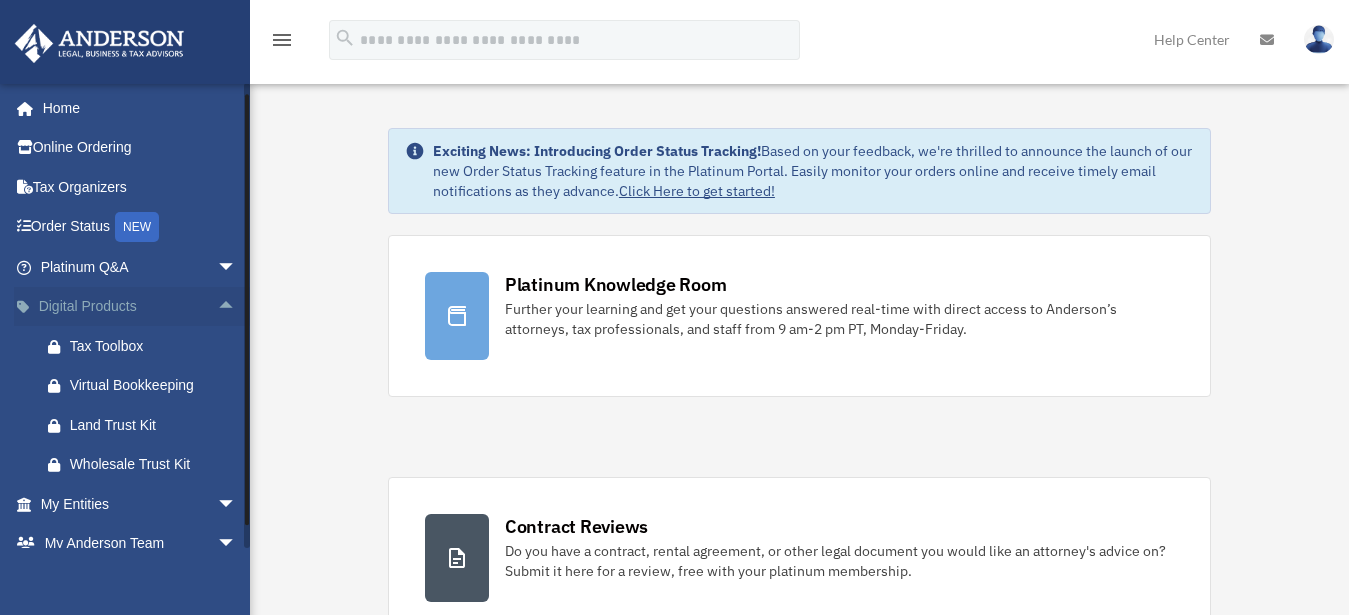 scroll, scrollTop: 96, scrollLeft: 0, axis: vertical 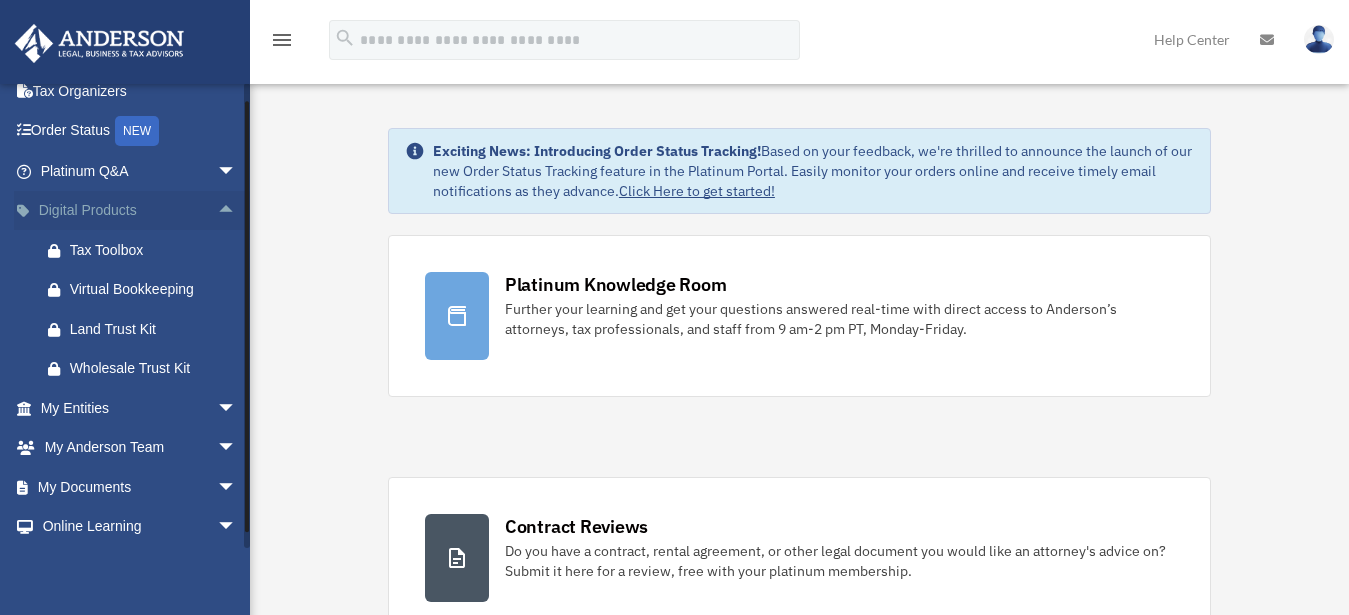 click on "arrow_drop_up" at bounding box center [237, 211] 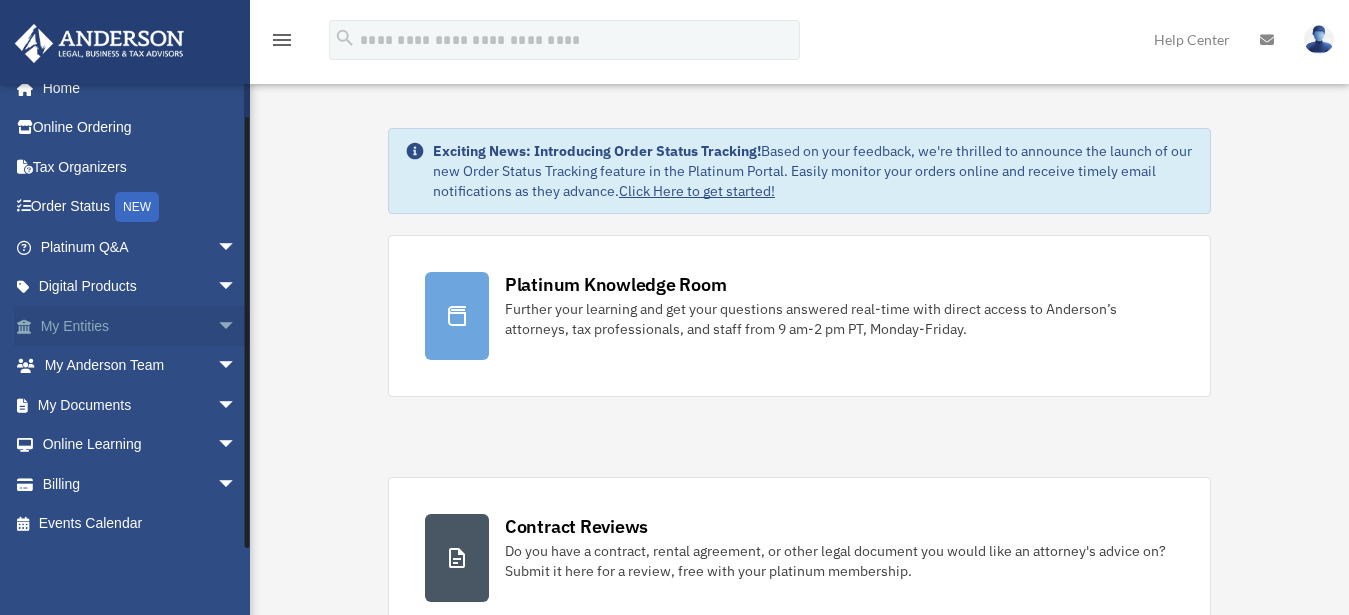 click on "arrow_drop_down" at bounding box center (237, 326) 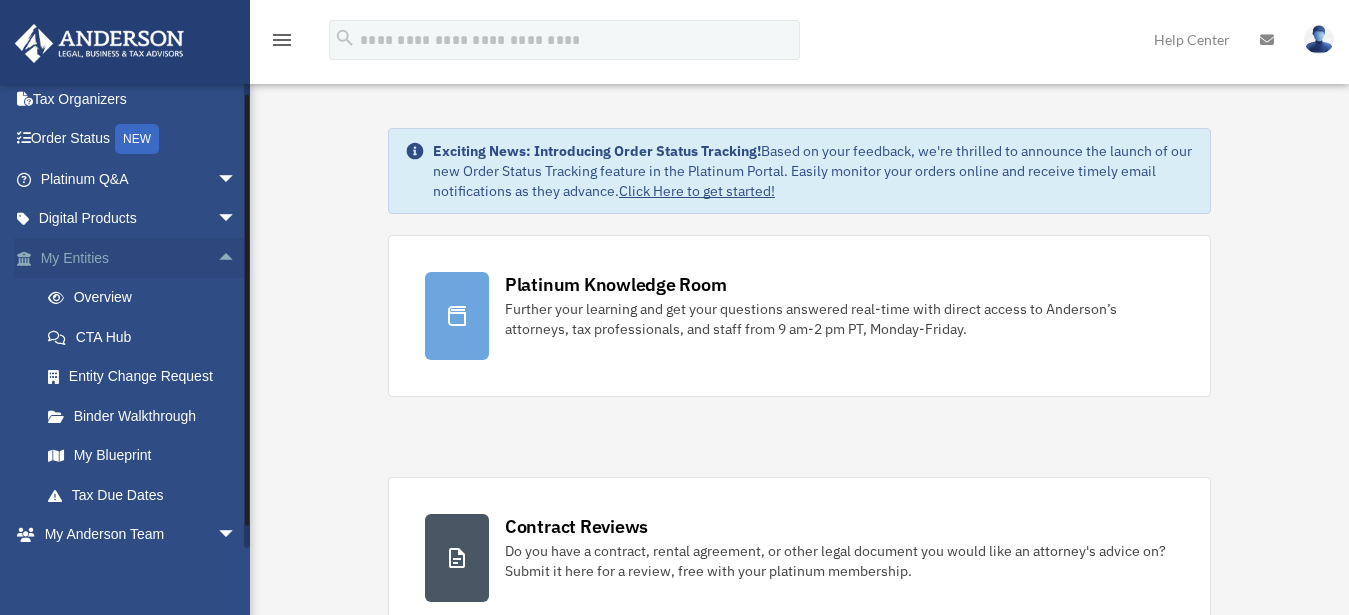 scroll, scrollTop: 116, scrollLeft: 0, axis: vertical 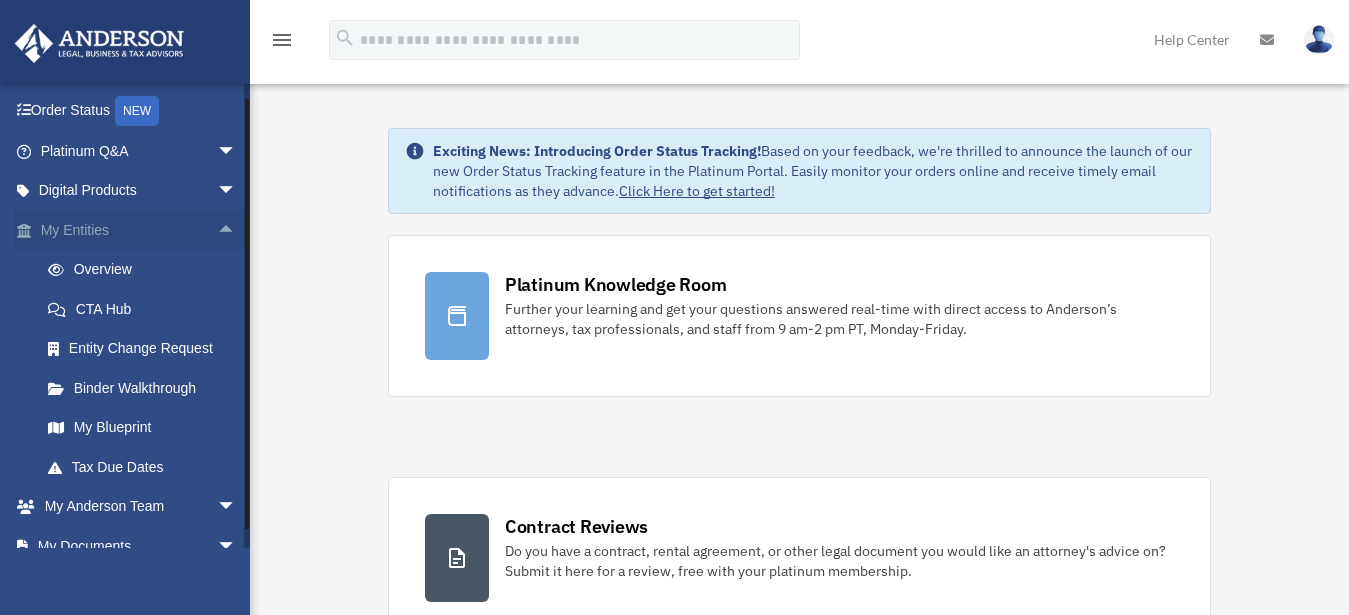 click on "arrow_drop_up" at bounding box center (237, 230) 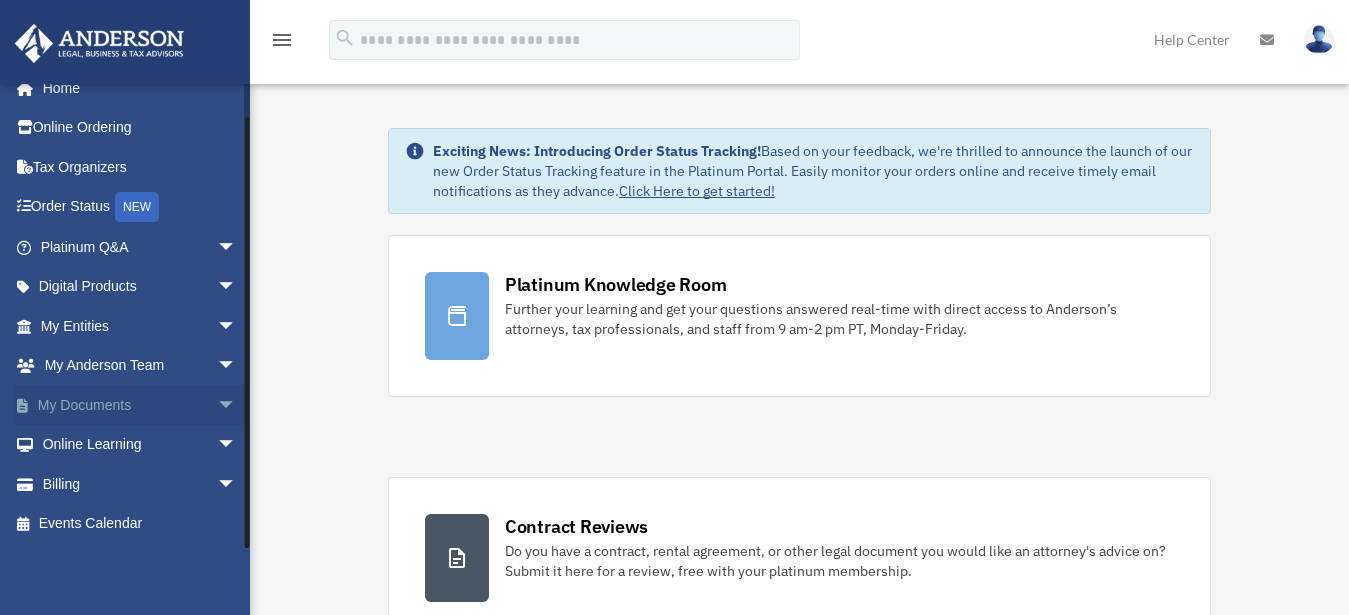 click on "arrow_drop_down" at bounding box center (237, 405) 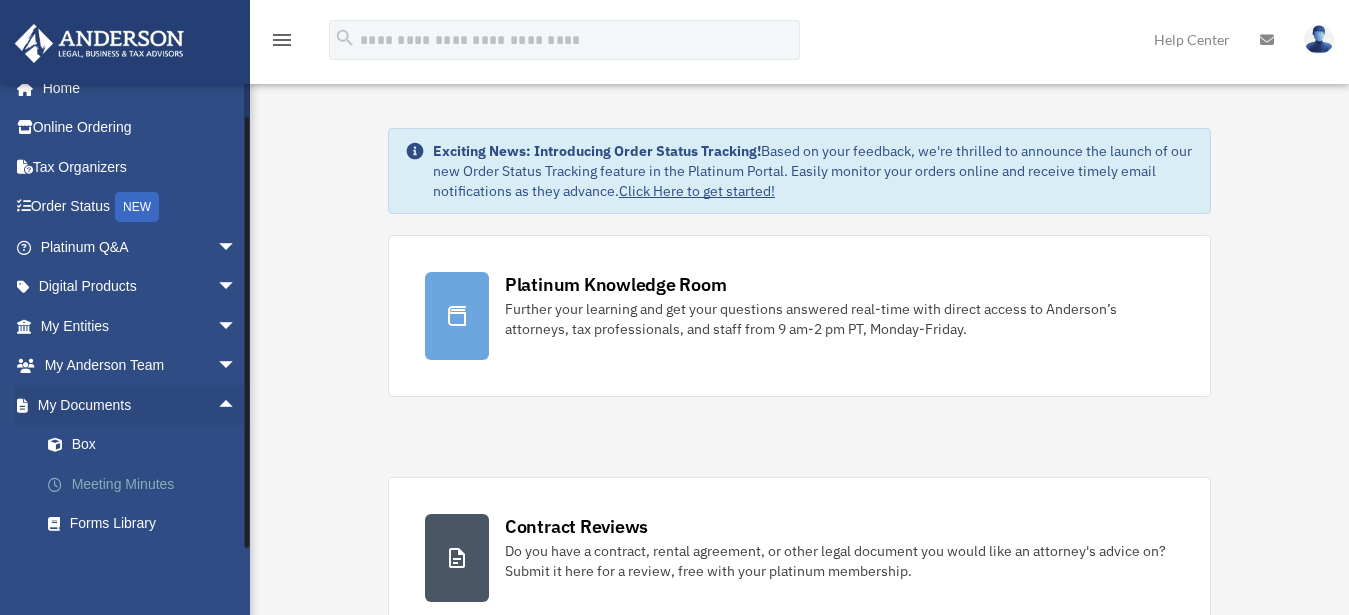 click on "Meeting Minutes" at bounding box center [147, 484] 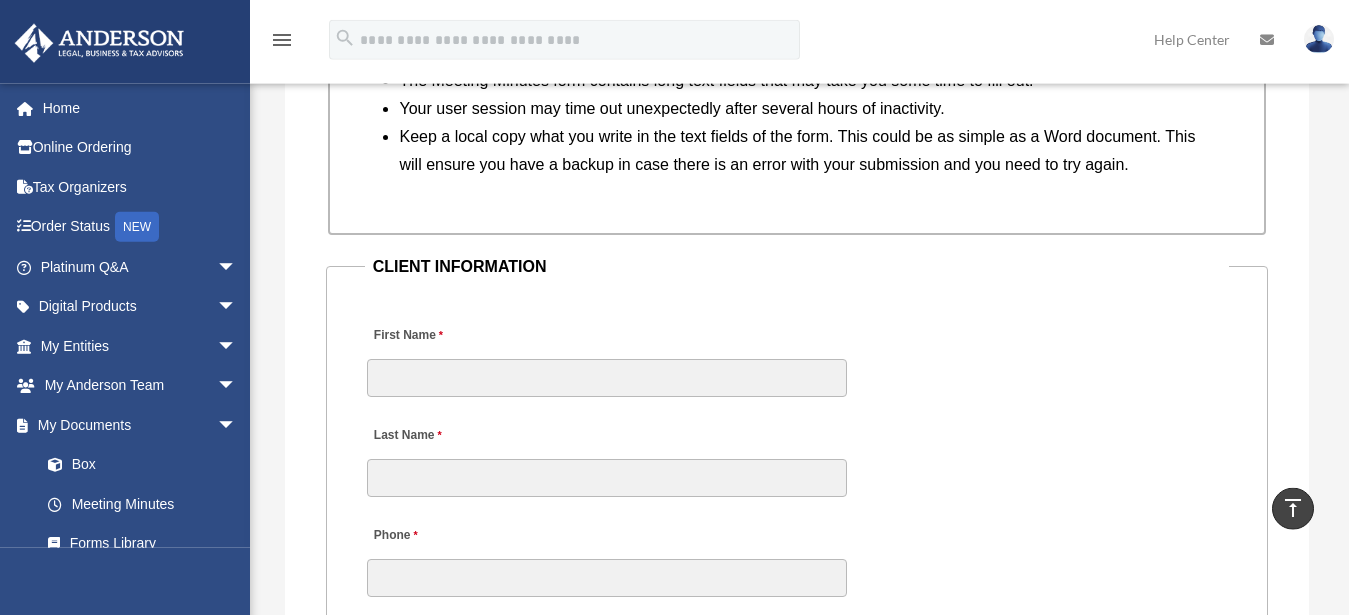scroll, scrollTop: 2040, scrollLeft: 0, axis: vertical 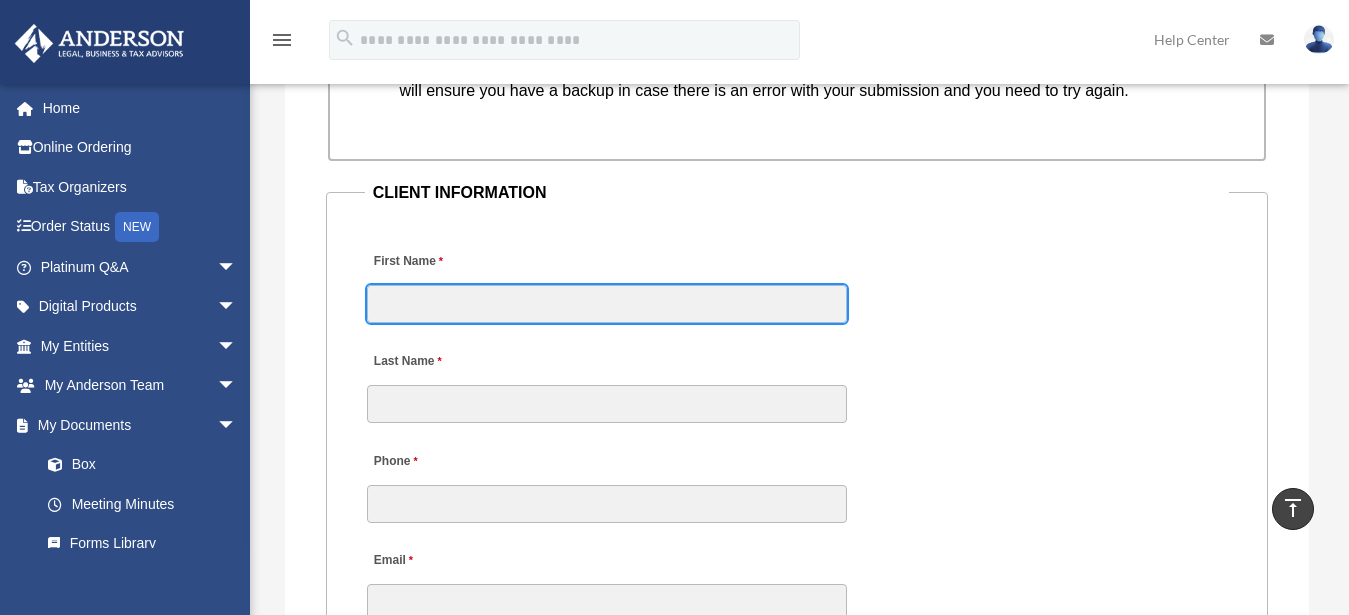 click on "First Name" at bounding box center [607, 304] 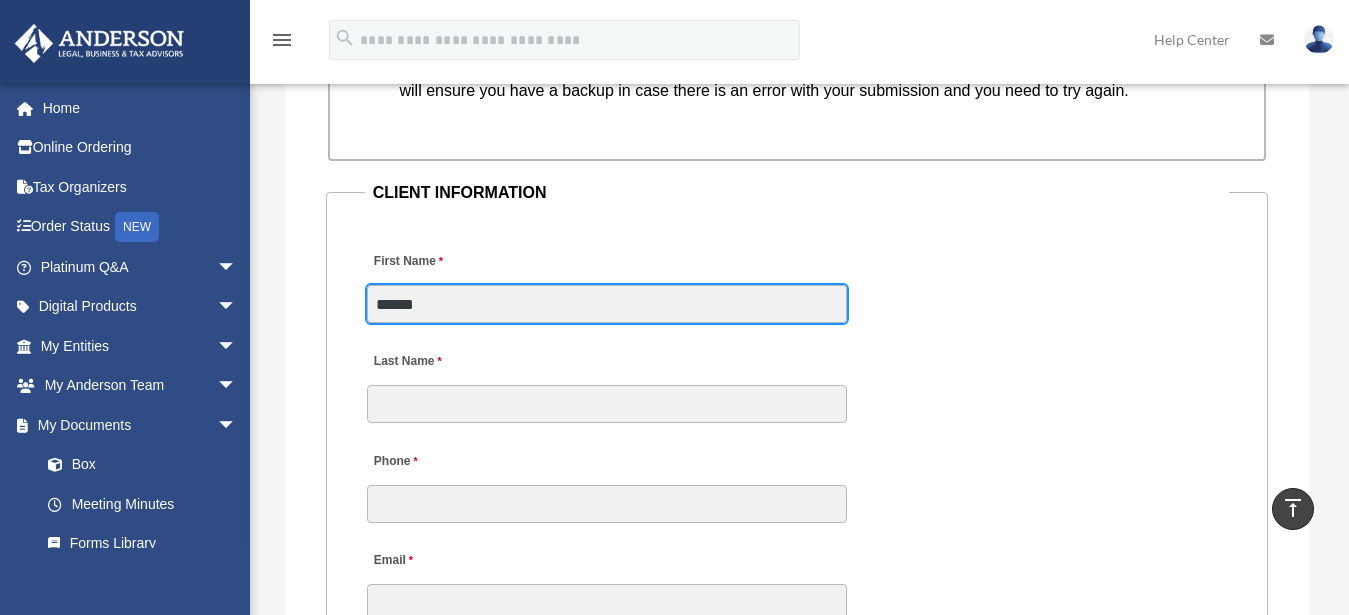 type on "*****" 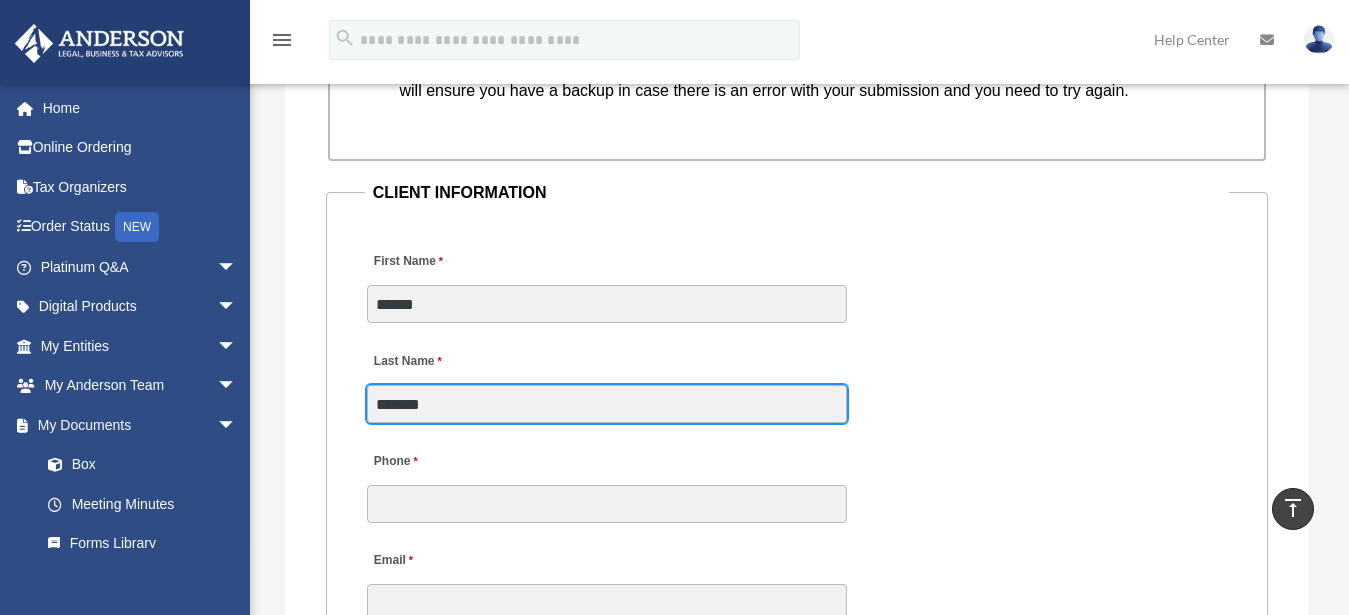 type on "*******" 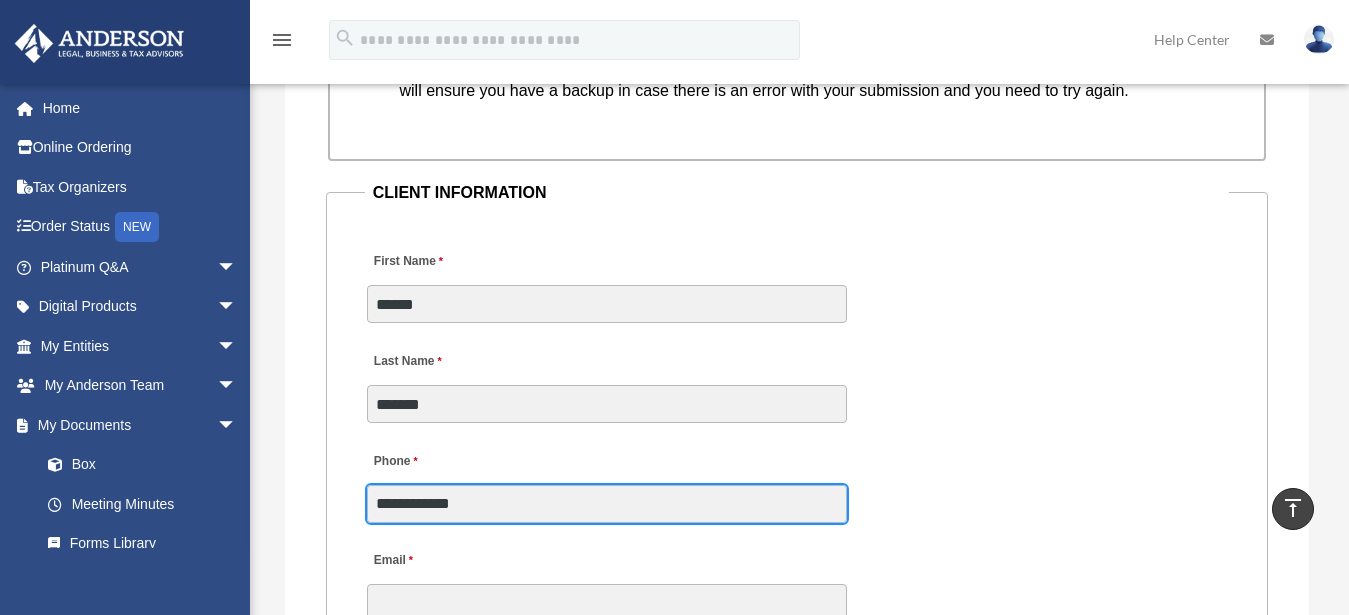 type on "**********" 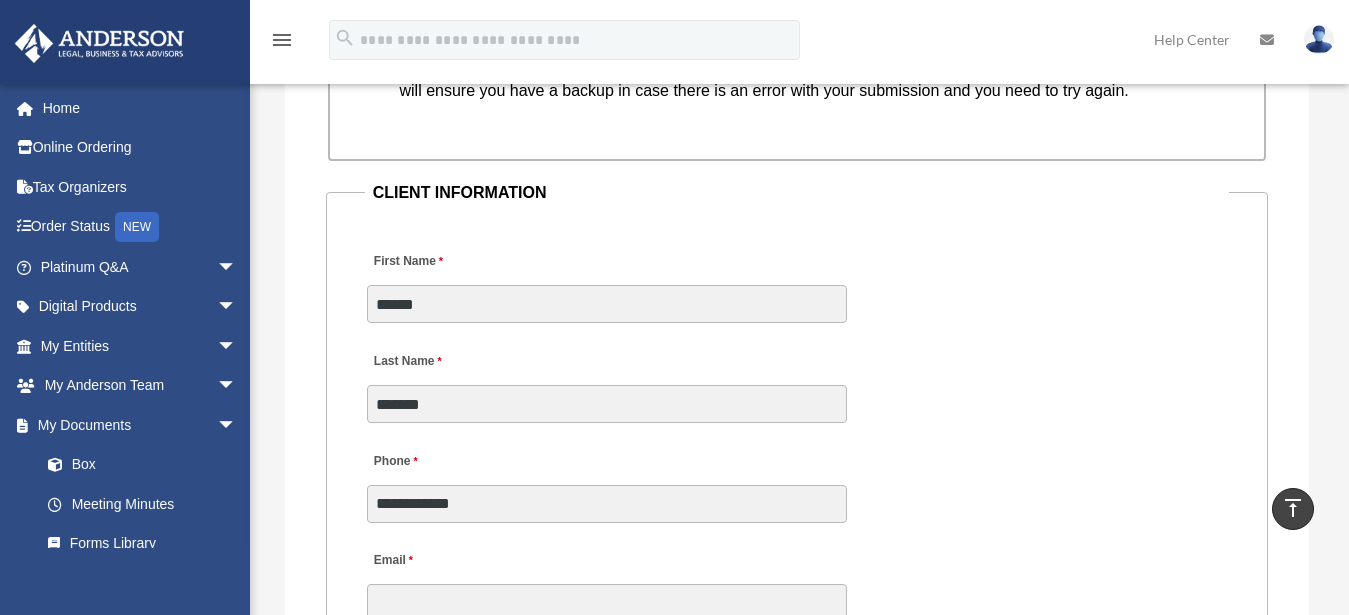 click on "[PHONE]
[EMAIL]" at bounding box center (797, 525) 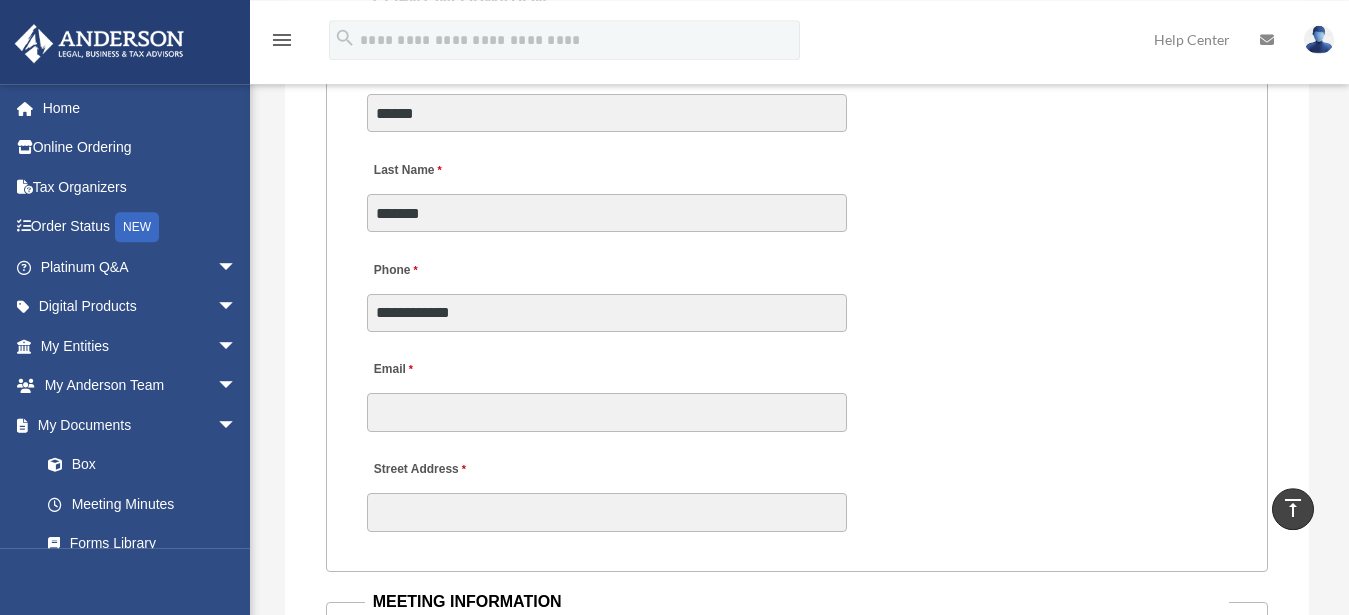 scroll, scrollTop: 2244, scrollLeft: 0, axis: vertical 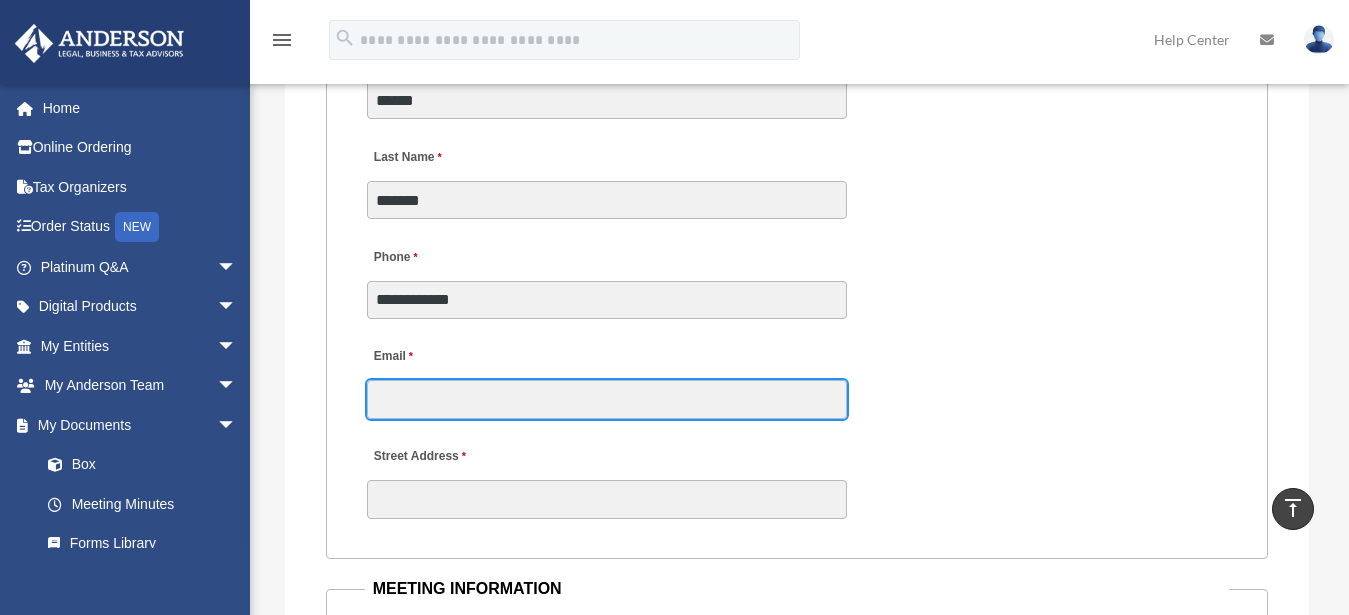 click on "Email" at bounding box center (607, 399) 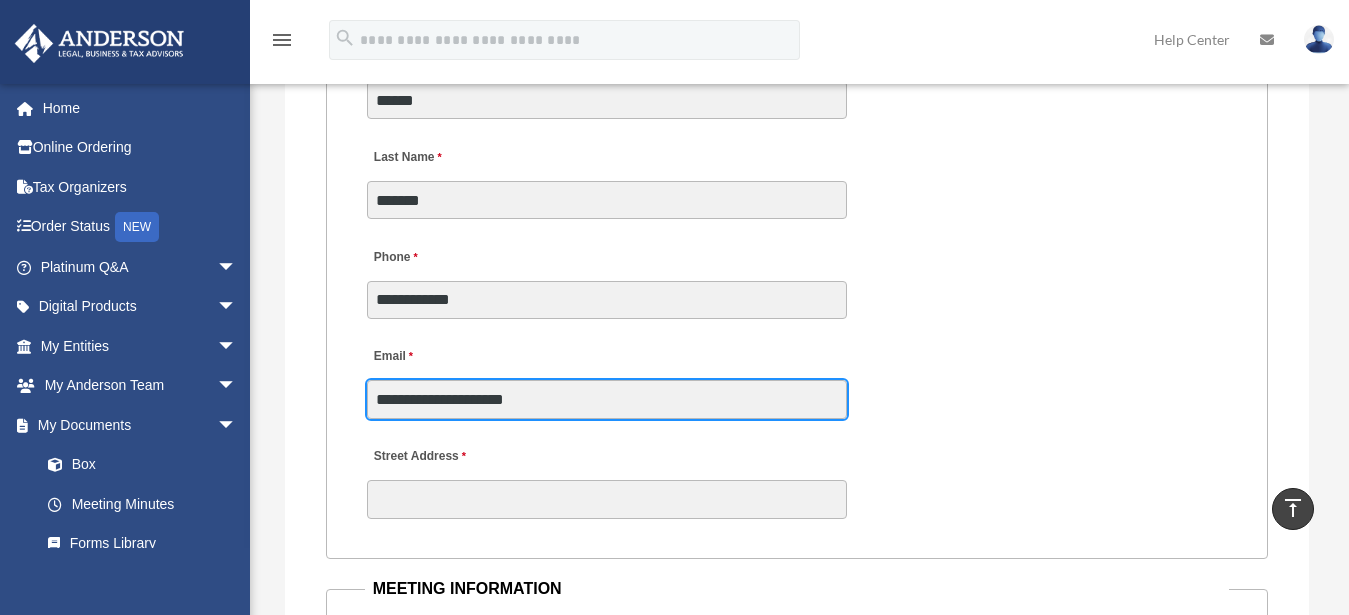 type on "**********" 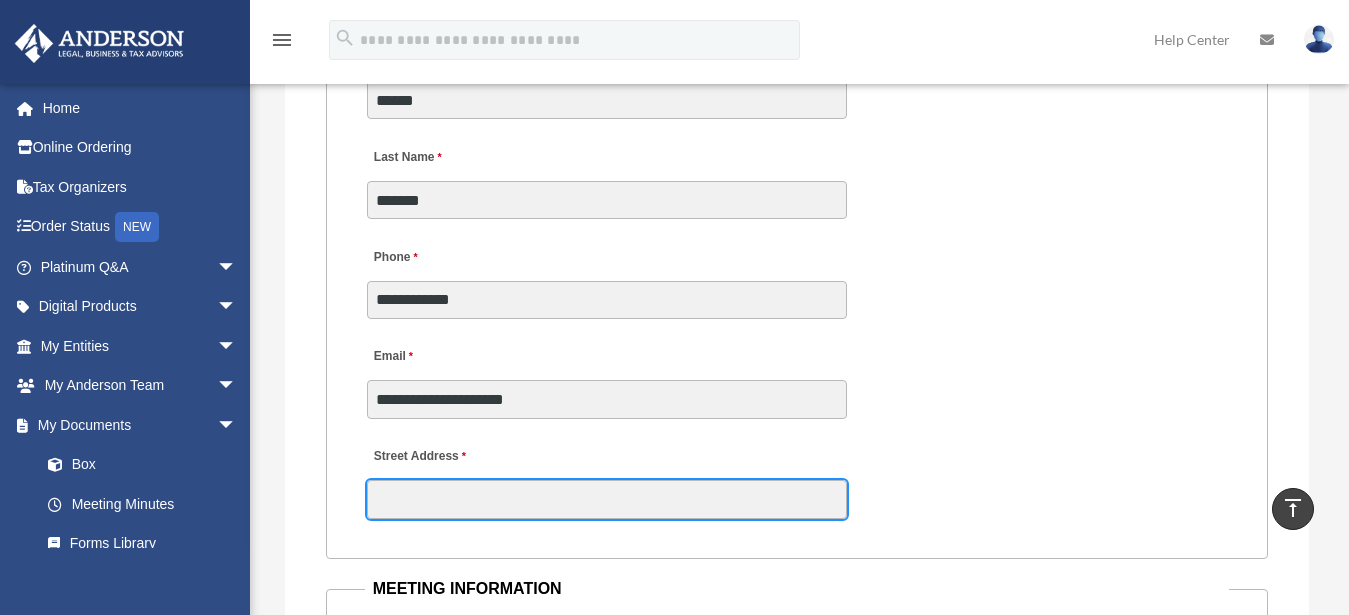 click on "Street Address" at bounding box center [607, 499] 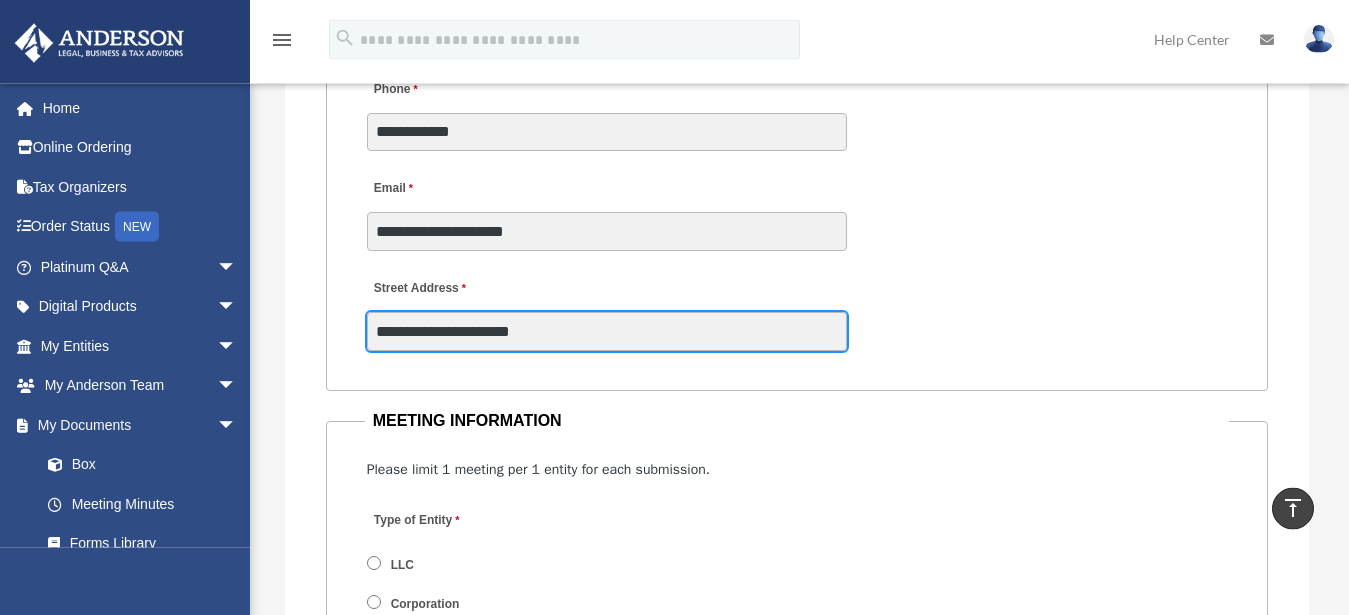 scroll, scrollTop: 2448, scrollLeft: 0, axis: vertical 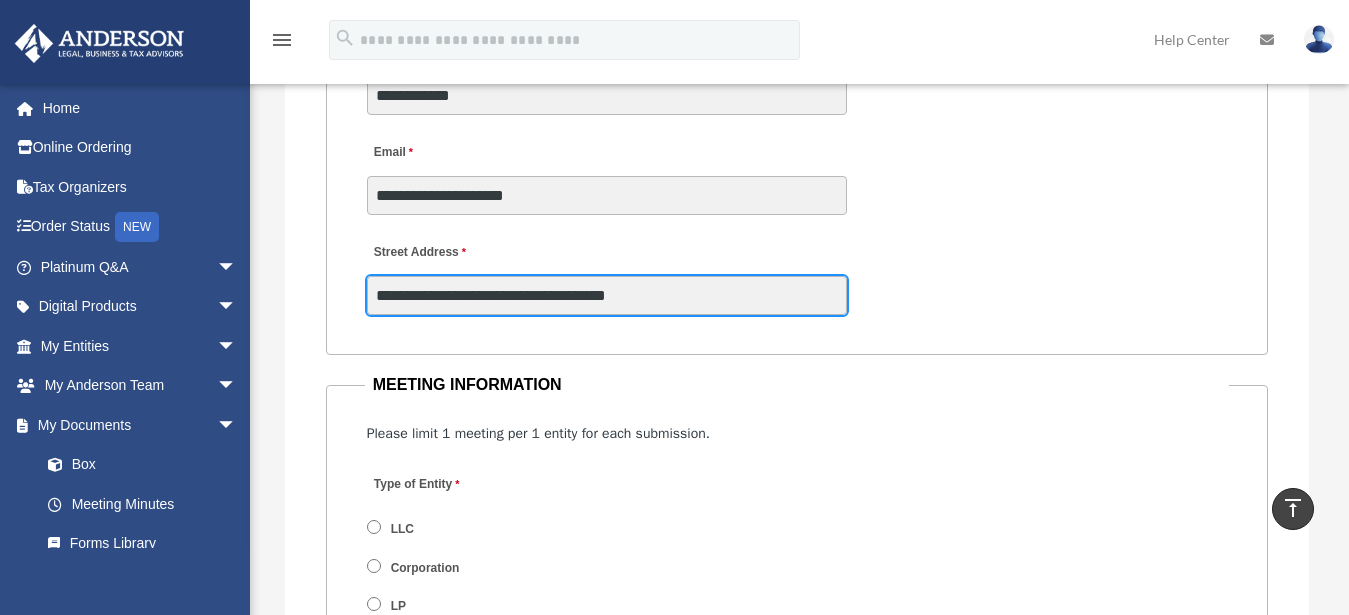 type on "**********" 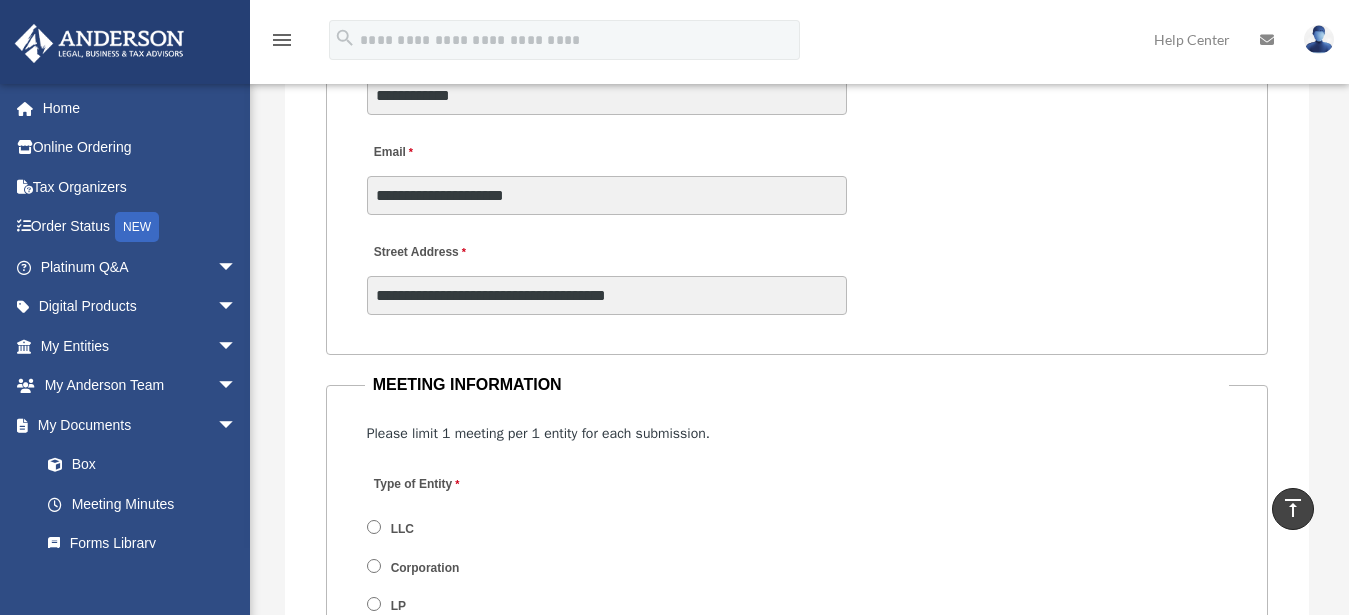click on "**********" at bounding box center [797, 273] 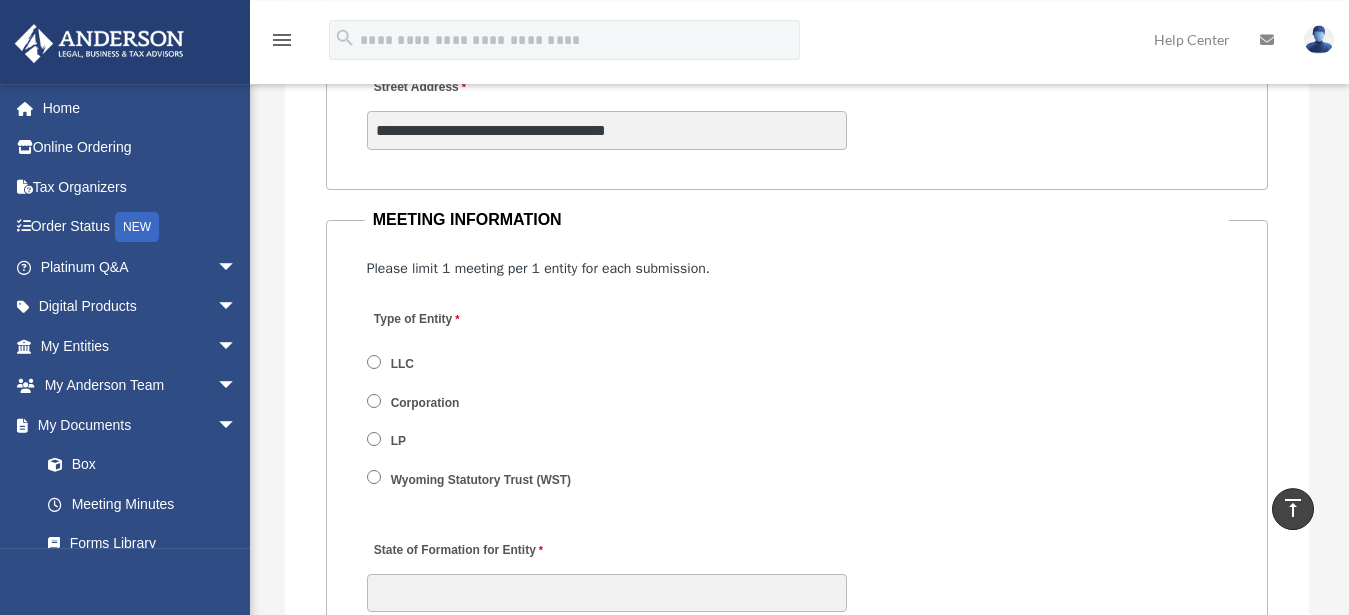 scroll, scrollTop: 2652, scrollLeft: 0, axis: vertical 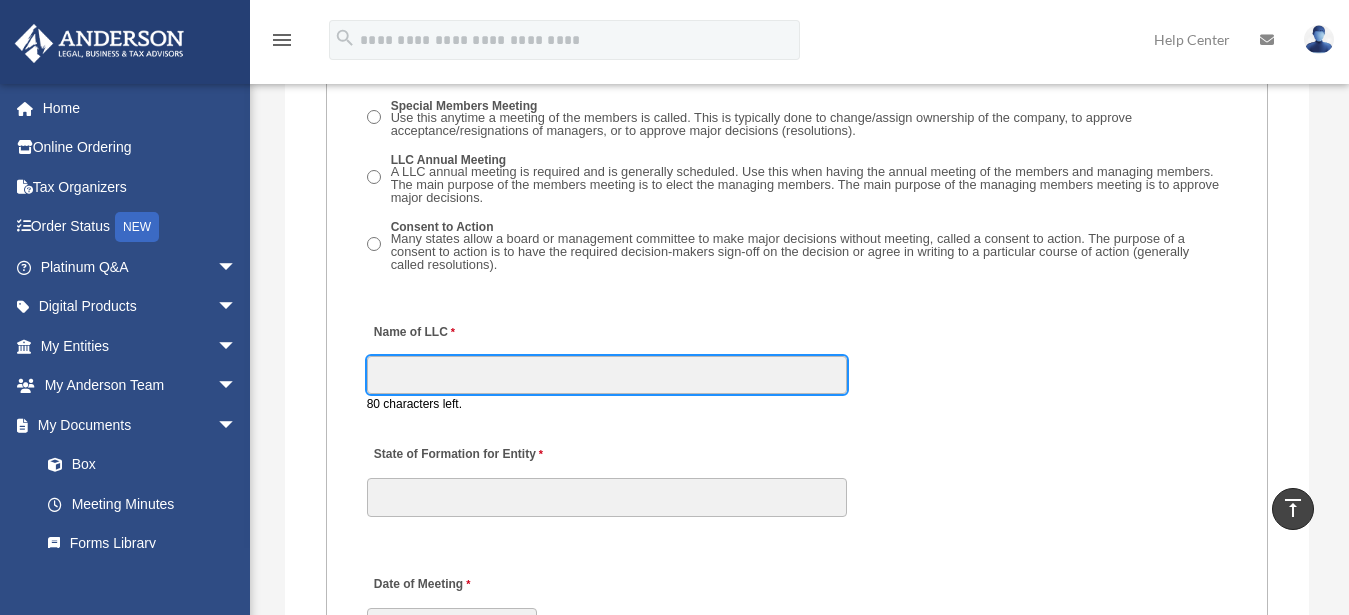 click on "Name of LLC" at bounding box center (607, 375) 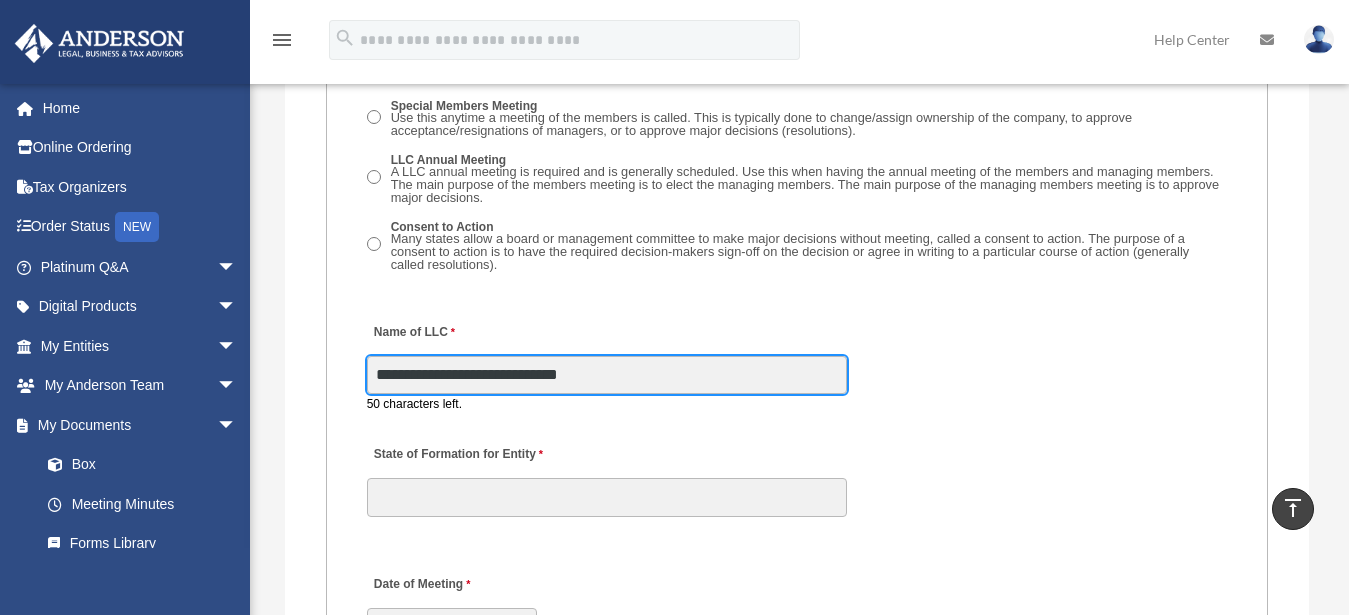 type on "**********" 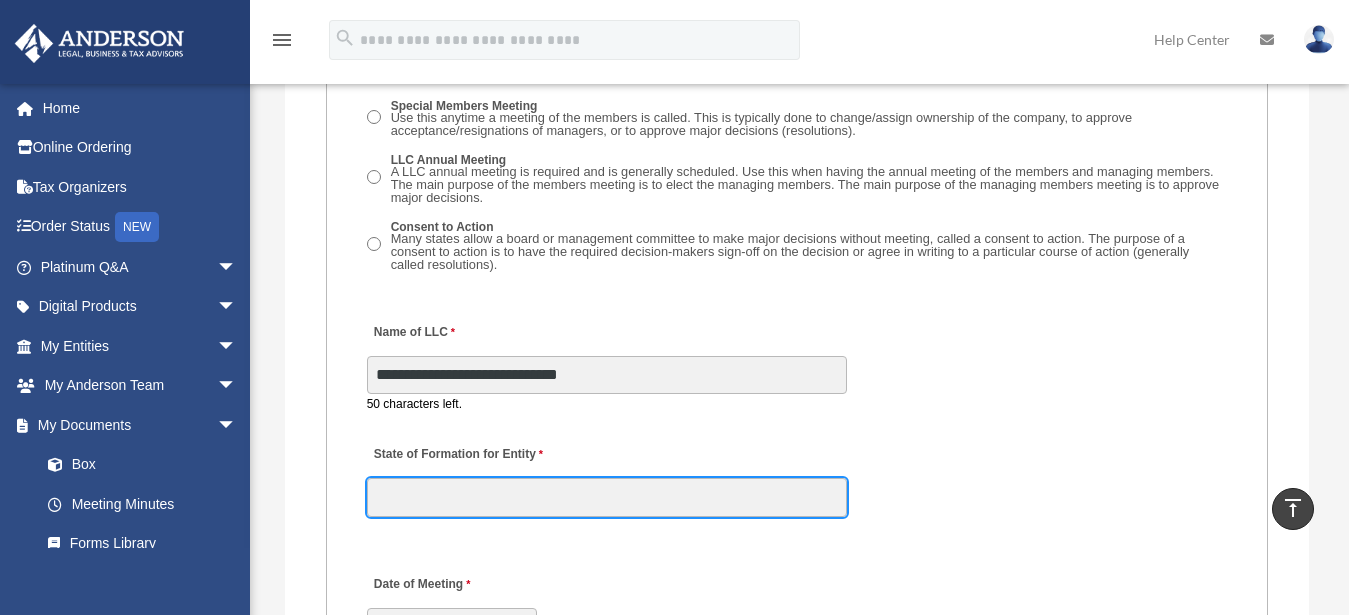 click on "State of Formation for Entity" at bounding box center [607, 497] 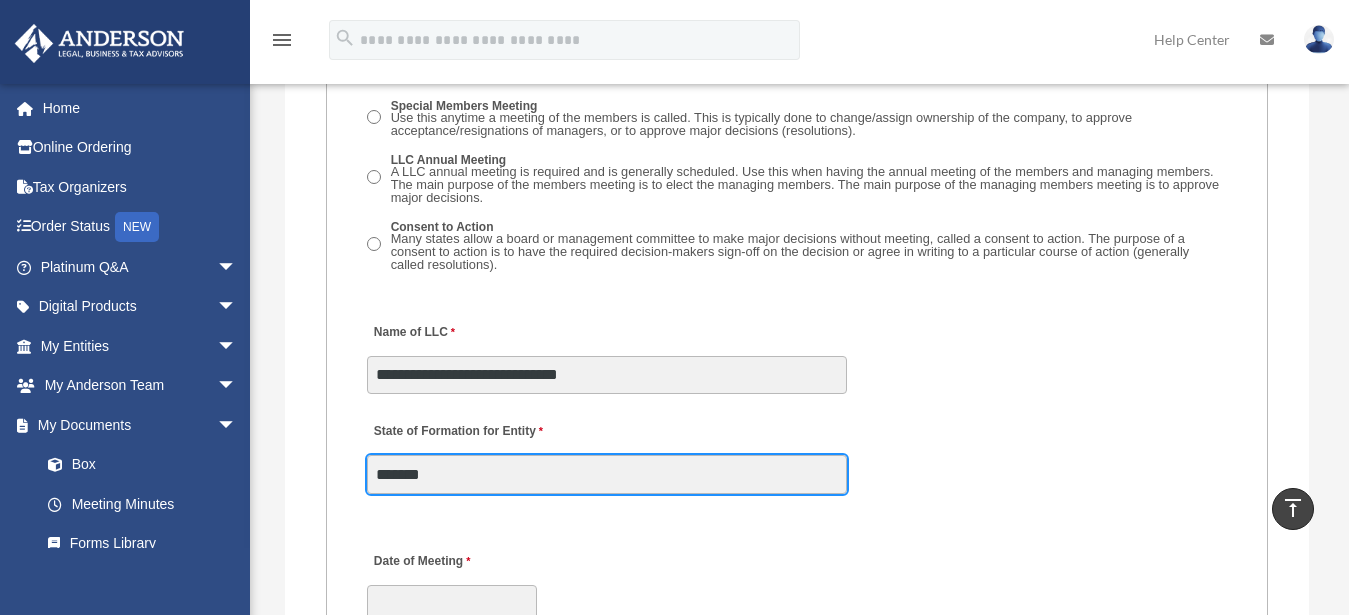 type on "*******" 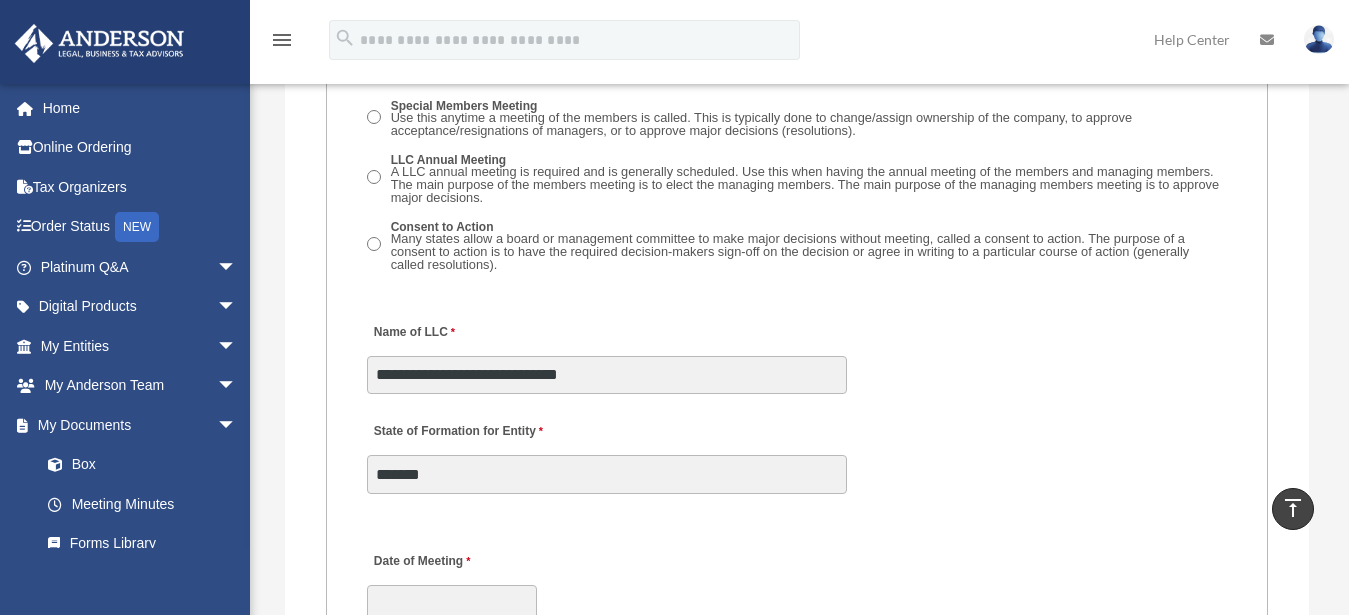 click on "**********" at bounding box center (797, 396) 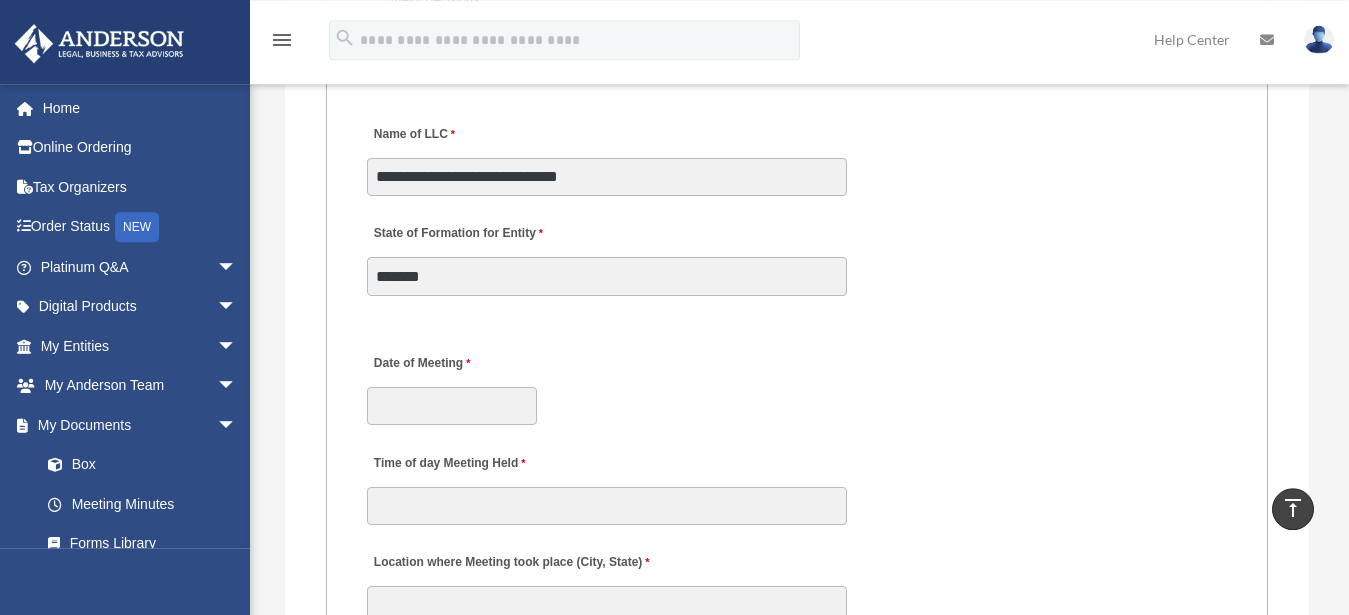 scroll, scrollTop: 3570, scrollLeft: 0, axis: vertical 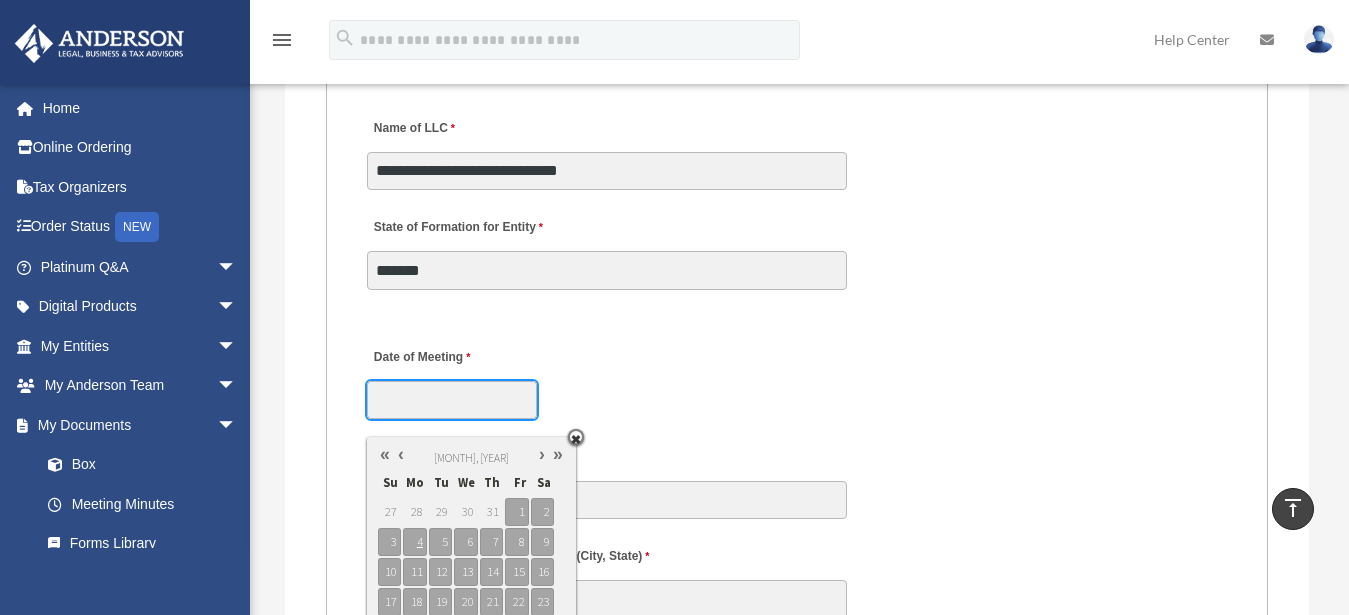 click on "Date of Meeting" at bounding box center [452, 400] 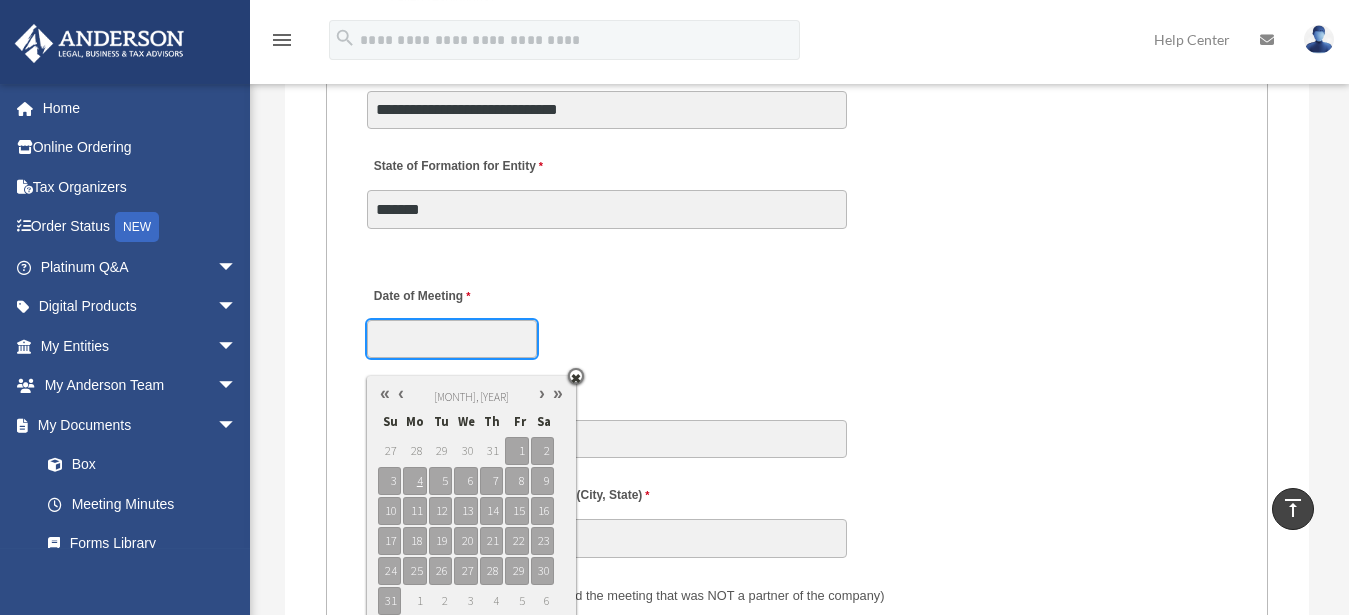 scroll, scrollTop: 3672, scrollLeft: 0, axis: vertical 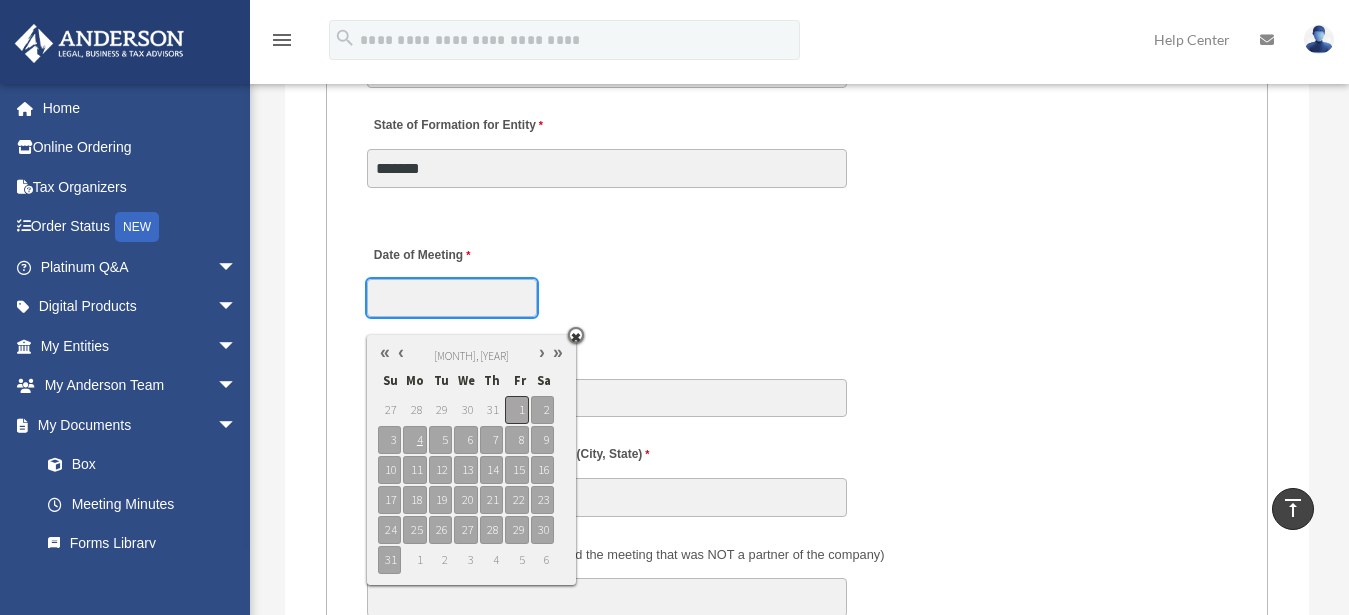 type on "**********" 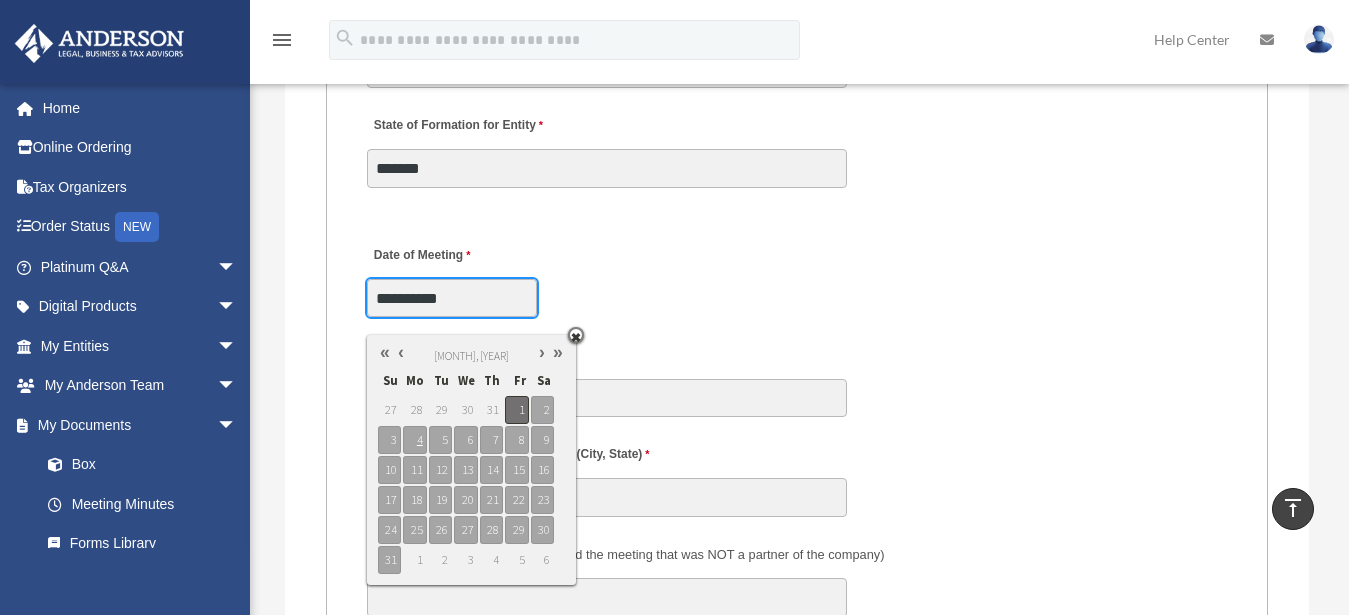 click on "1" at bounding box center (516, 410) 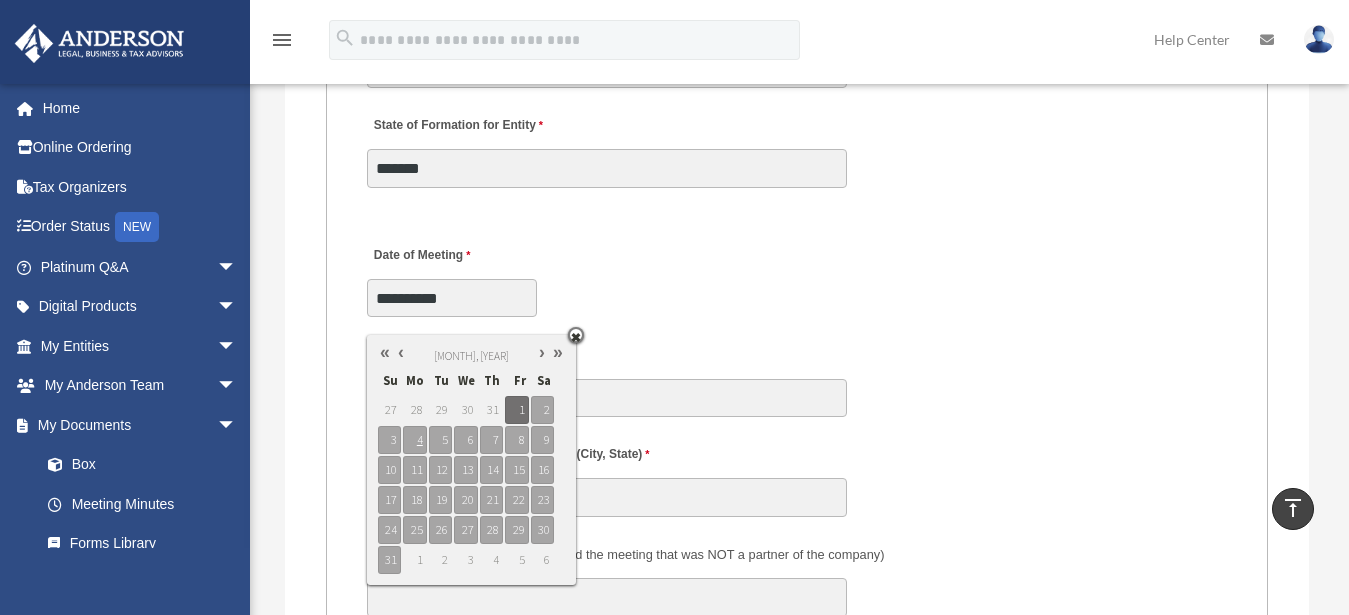 click on "Time of day Meeting Held" at bounding box center (797, 375) 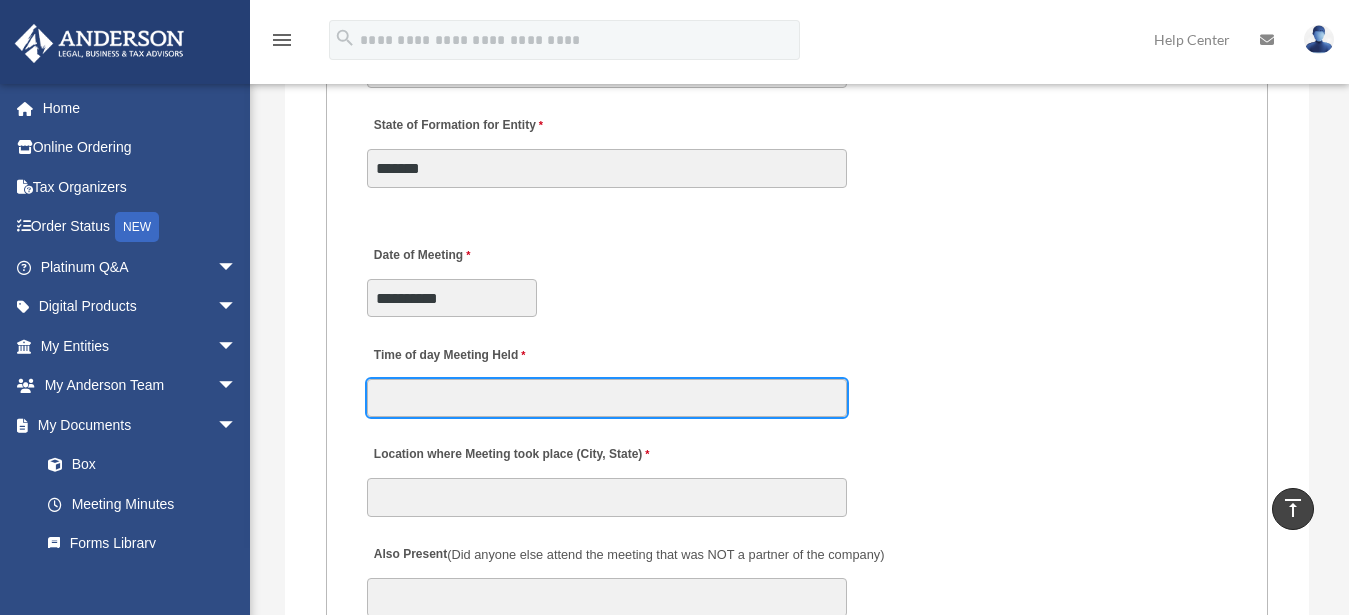 click on "Time of day Meeting Held" at bounding box center (607, 398) 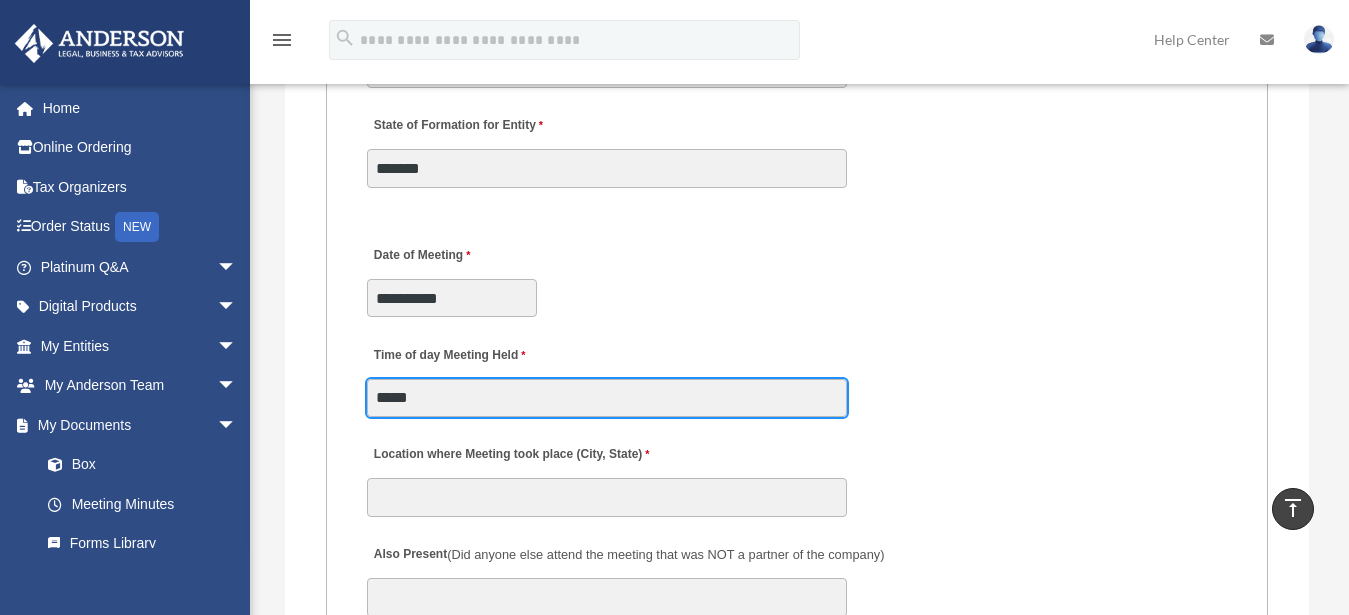 click on "*****" at bounding box center (607, 398) 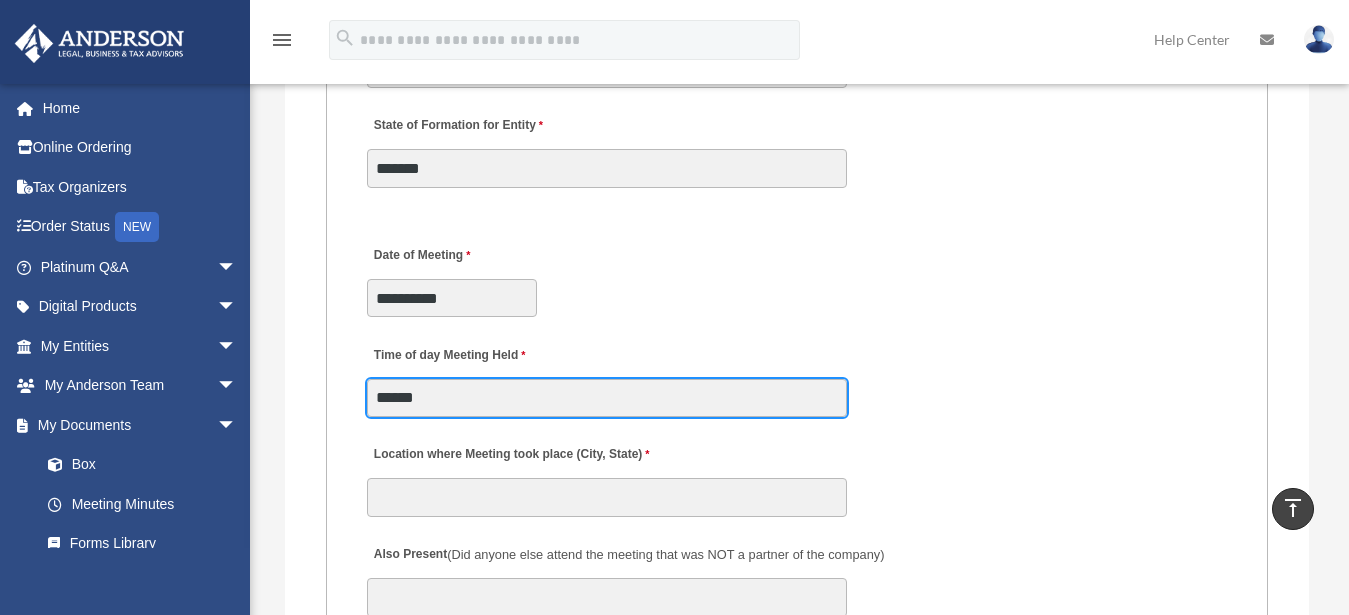 type on "******" 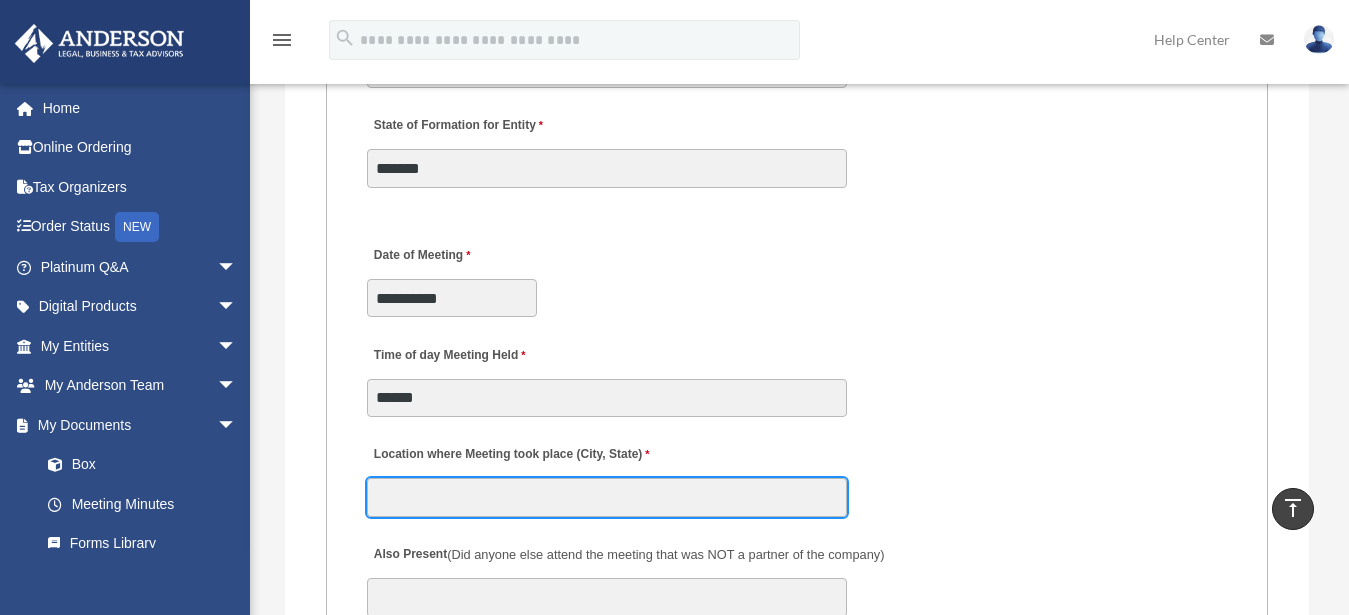 click on "Location where Meeting took place (City, State)" at bounding box center [607, 497] 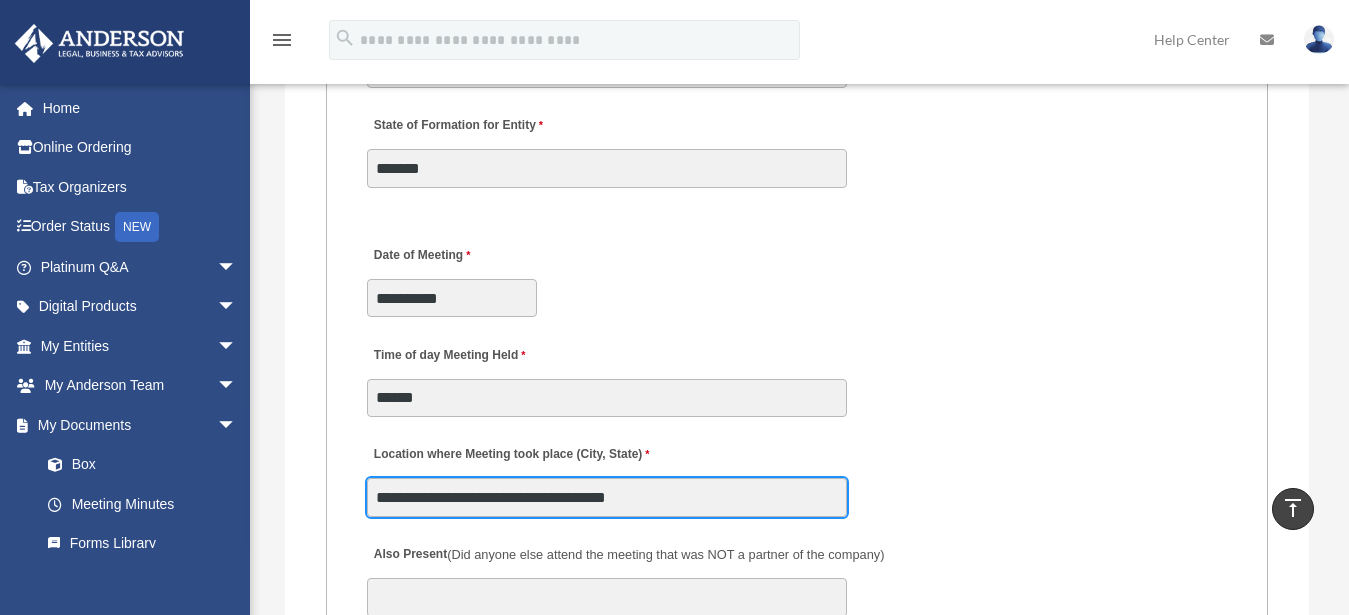 type on "**********" 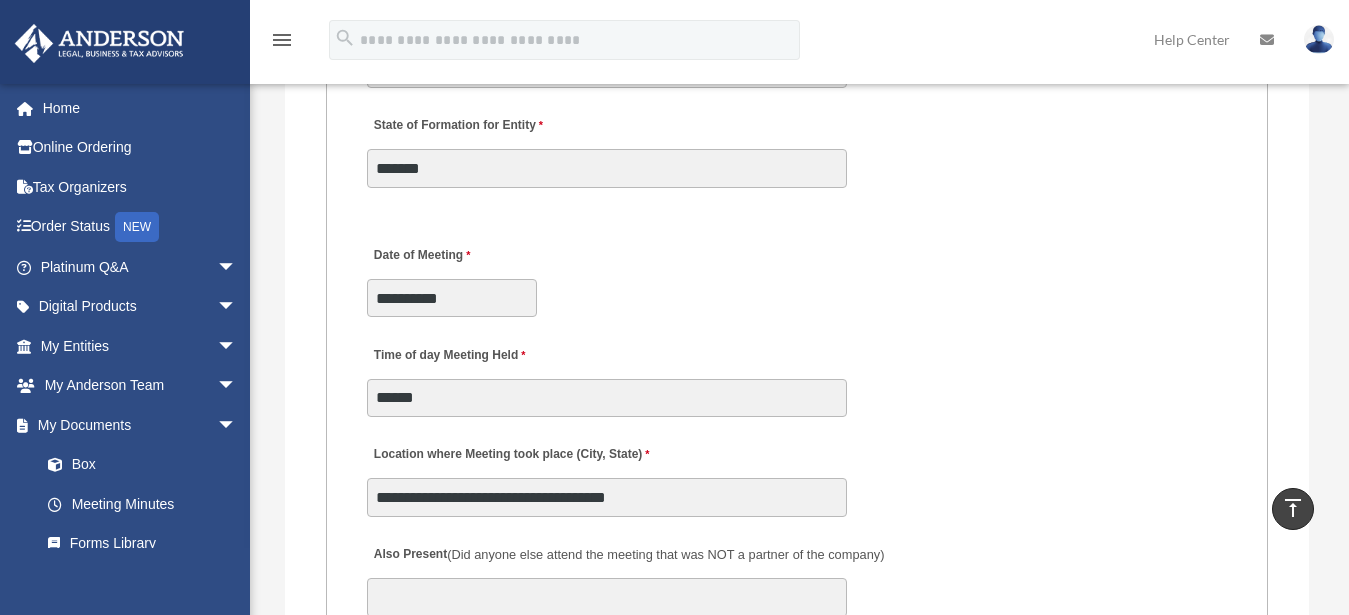 click on "**********" at bounding box center [797, 475] 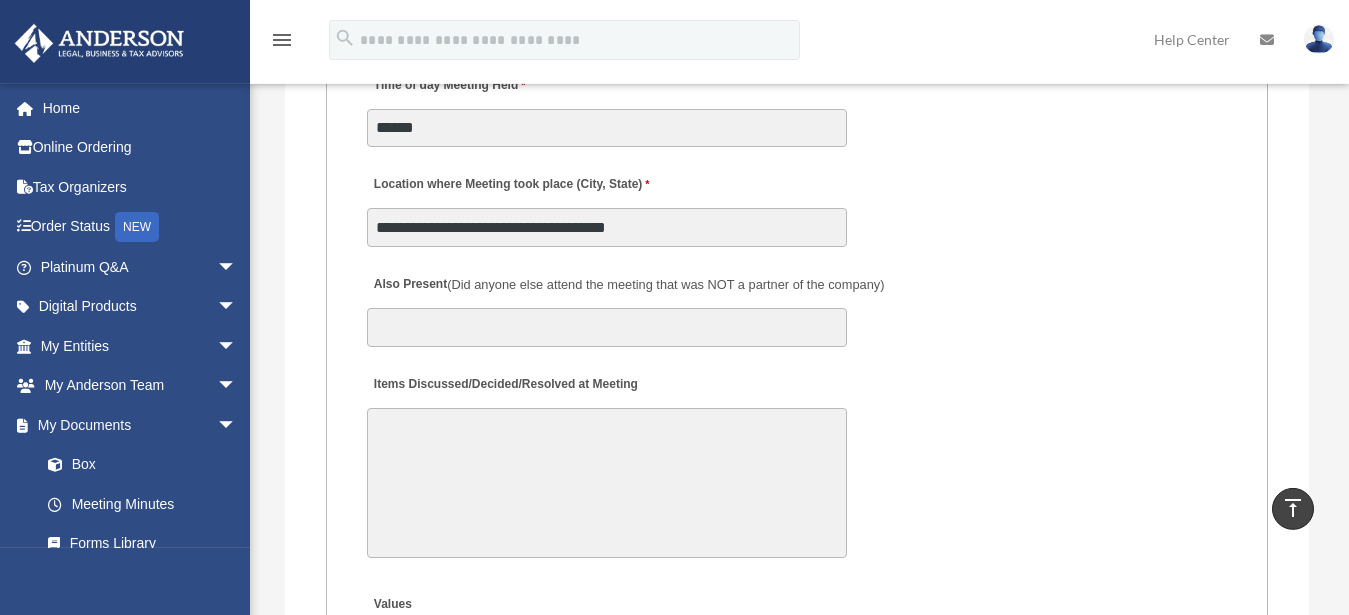 scroll, scrollTop: 3978, scrollLeft: 0, axis: vertical 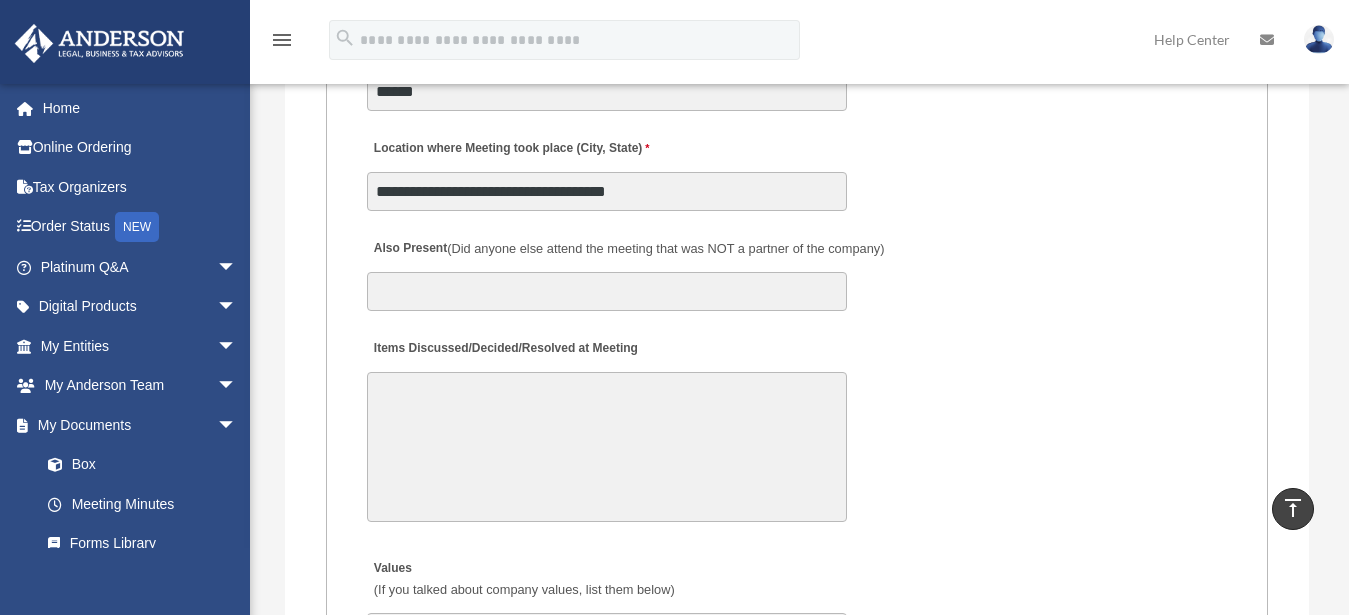 click on "Items Discussed/Decided/Resolved at Meeting" at bounding box center (607, 447) 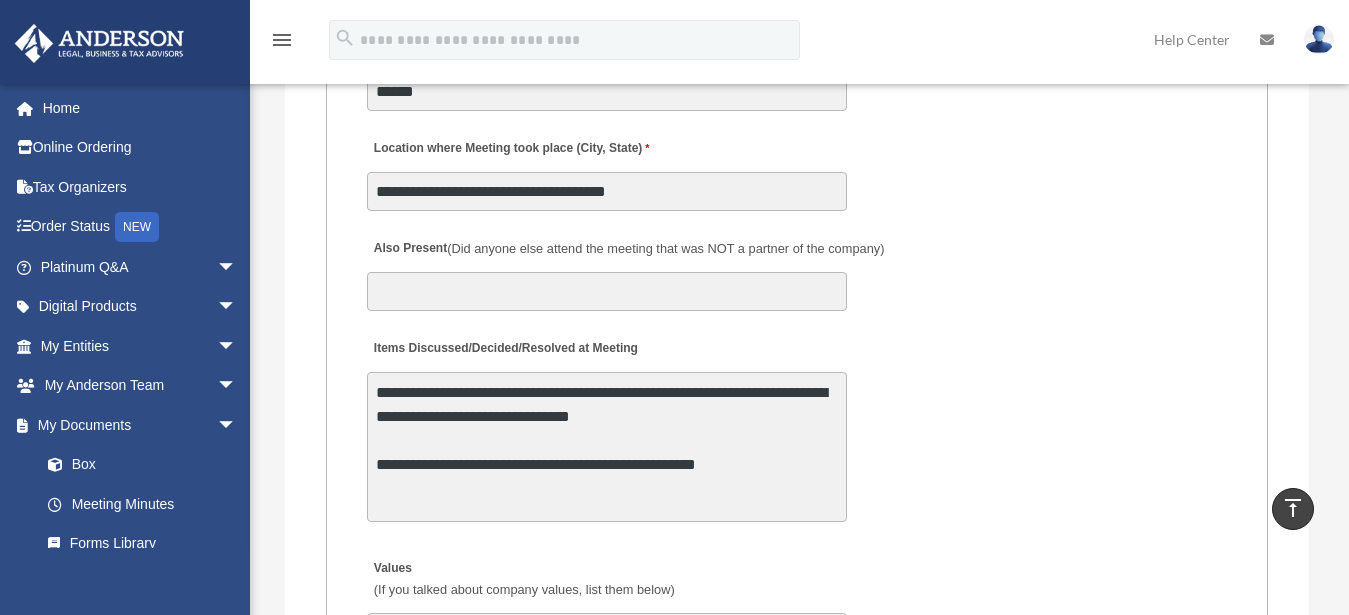 click on "**********" at bounding box center (607, 447) 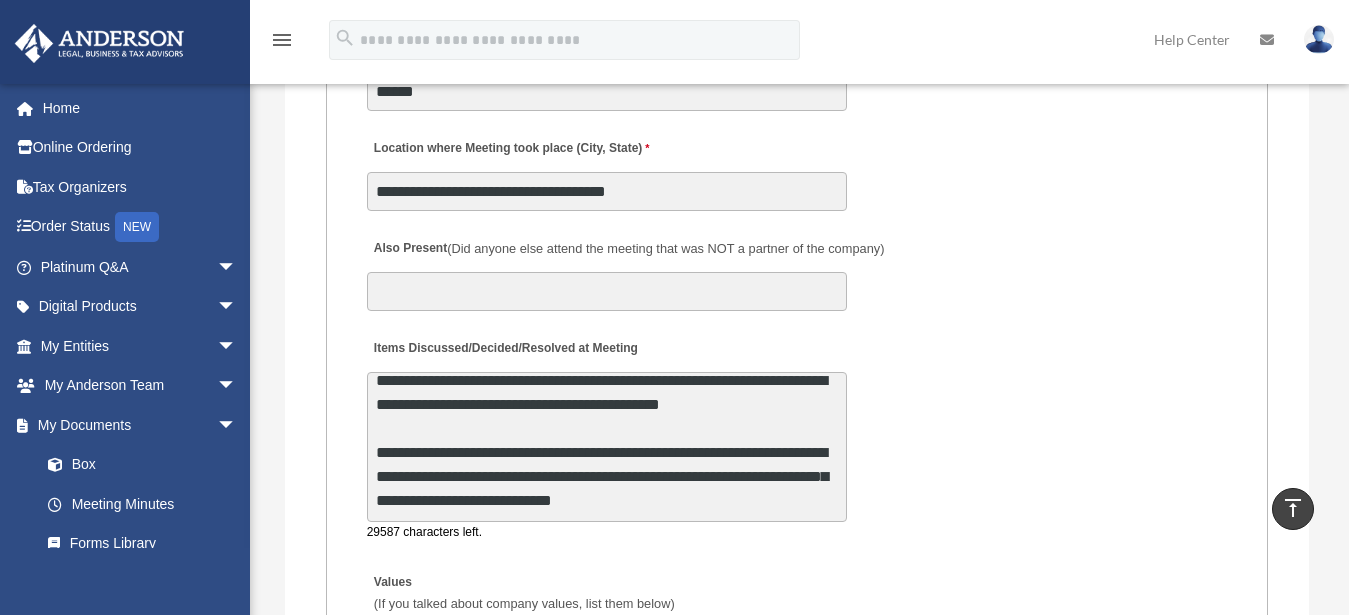 scroll, scrollTop: 121, scrollLeft: 0, axis: vertical 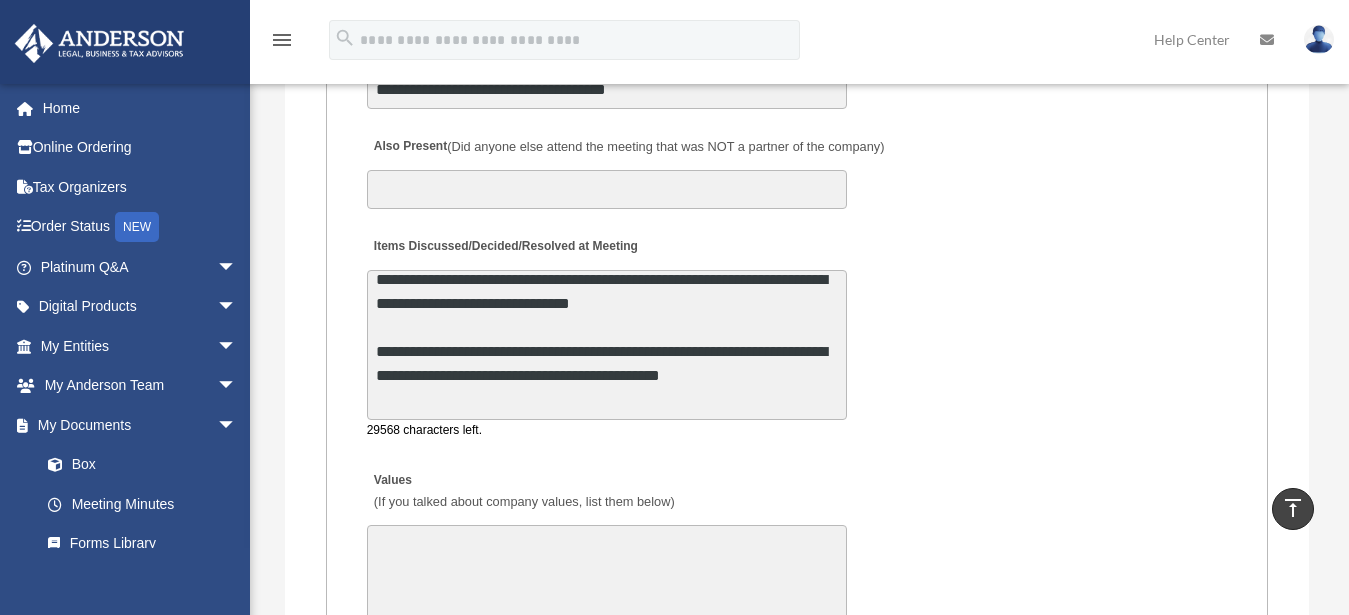 click on "**********" at bounding box center (607, 345) 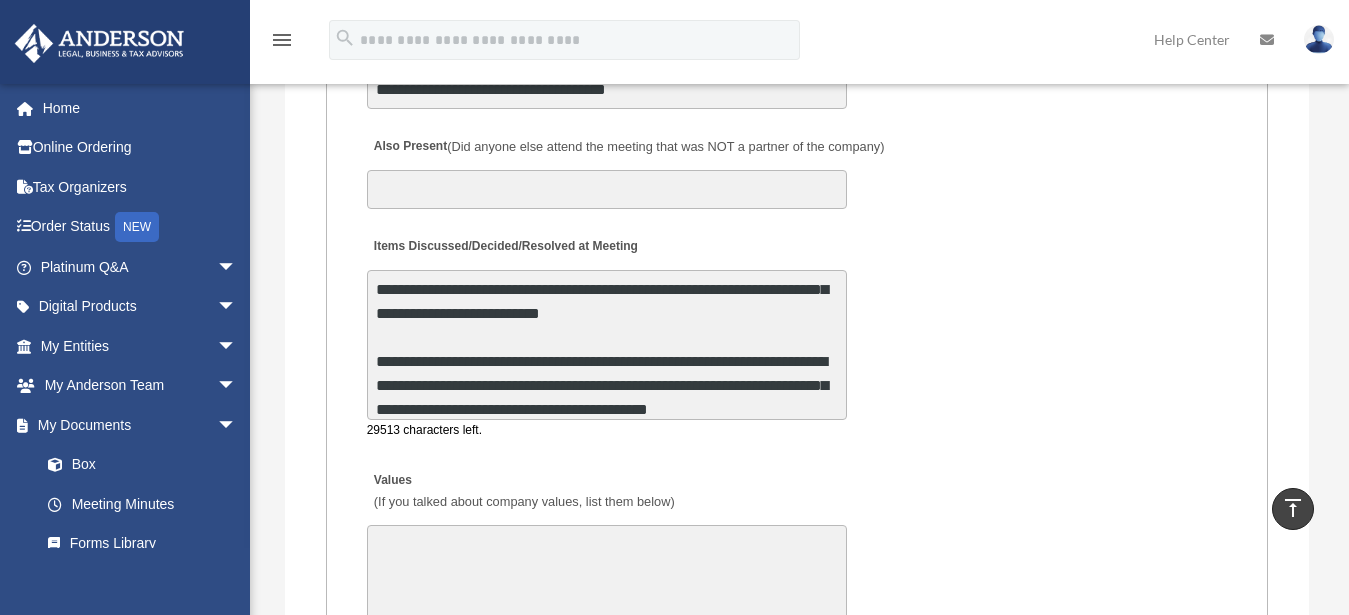 scroll, scrollTop: 121, scrollLeft: 0, axis: vertical 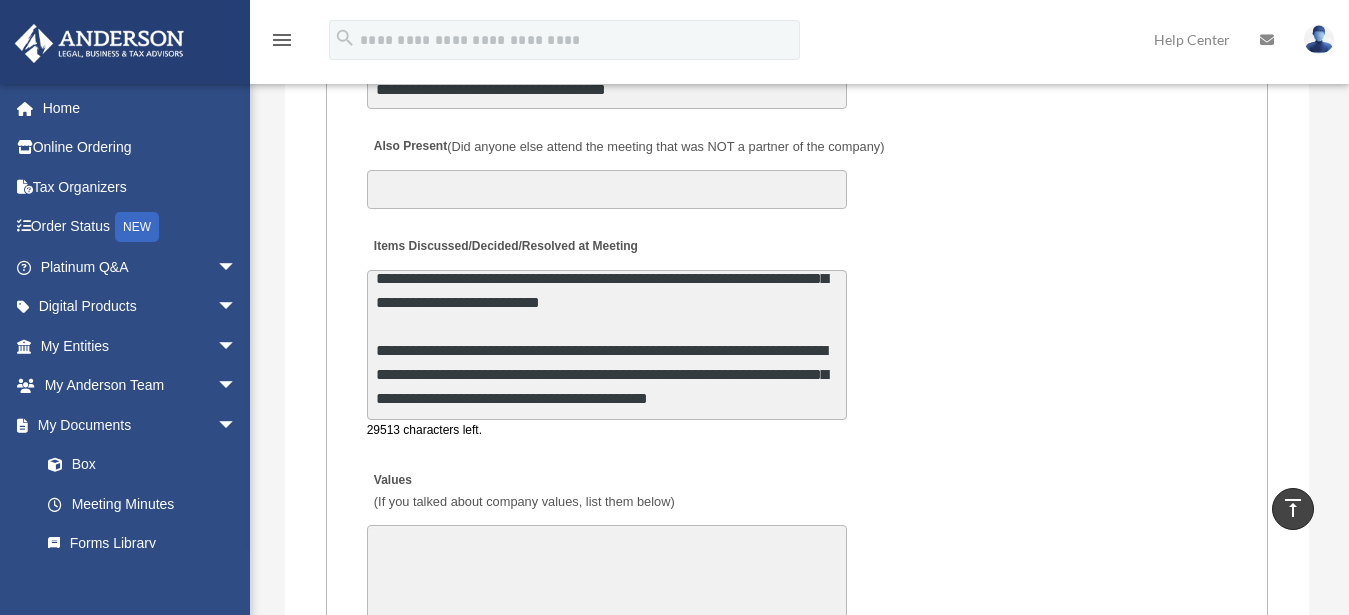 click on "**********" at bounding box center (607, 345) 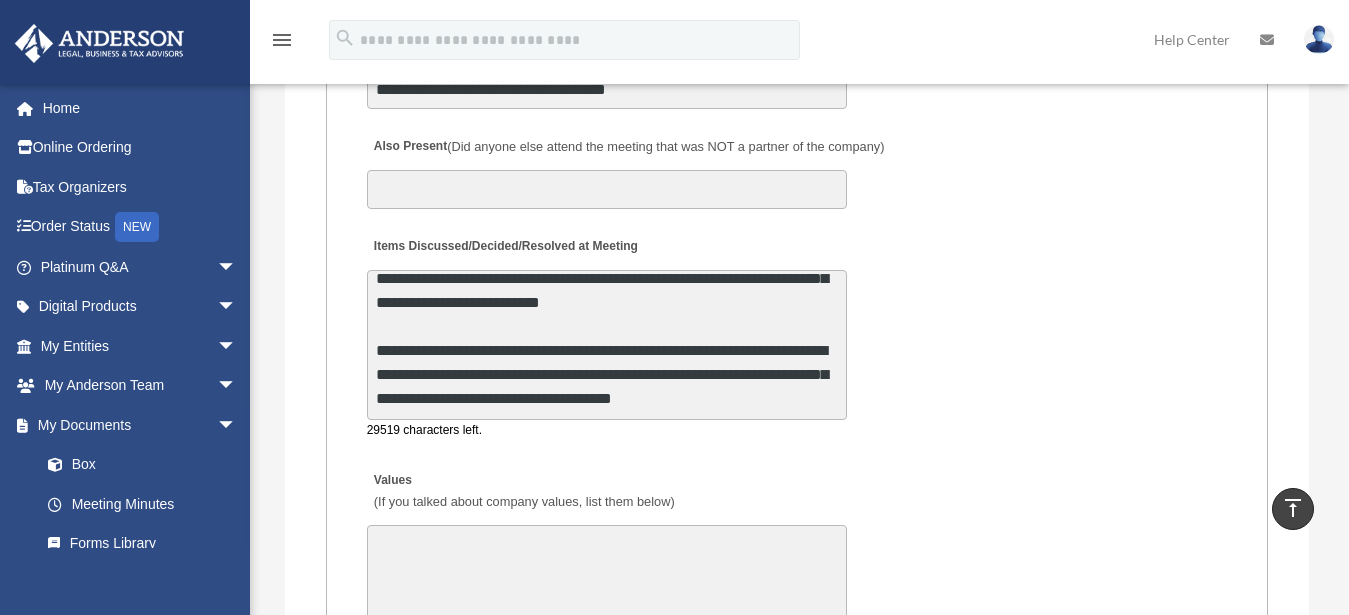 click on "**********" at bounding box center (607, 345) 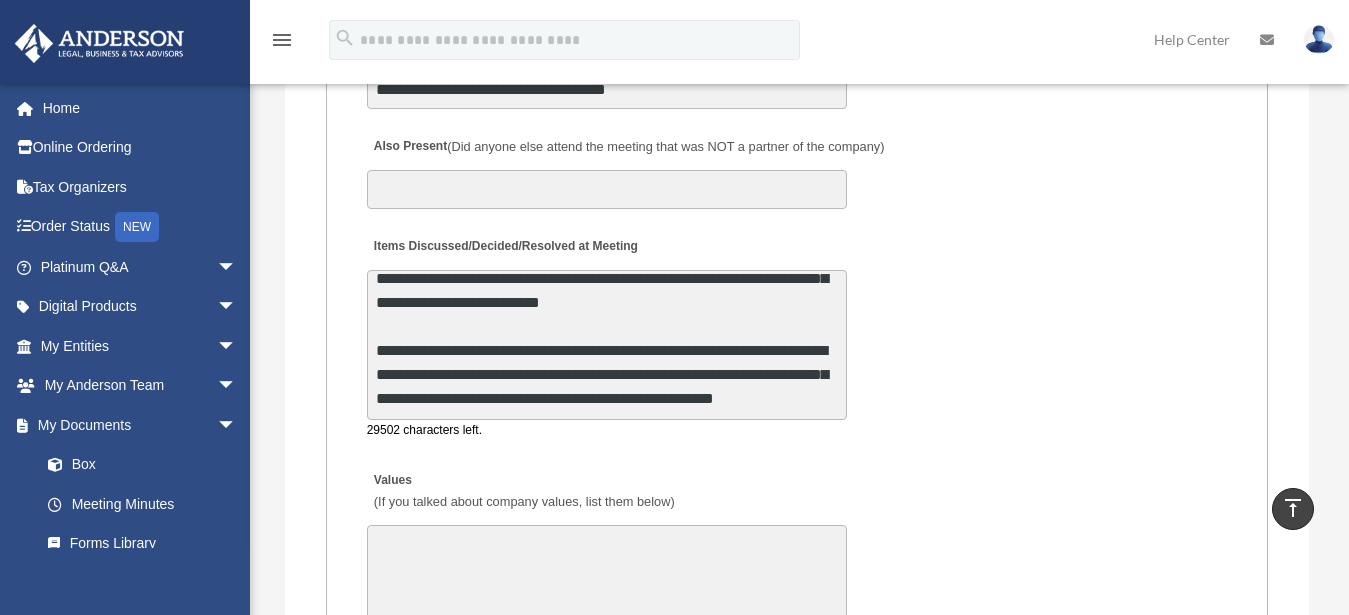 click on "**********" at bounding box center [607, 345] 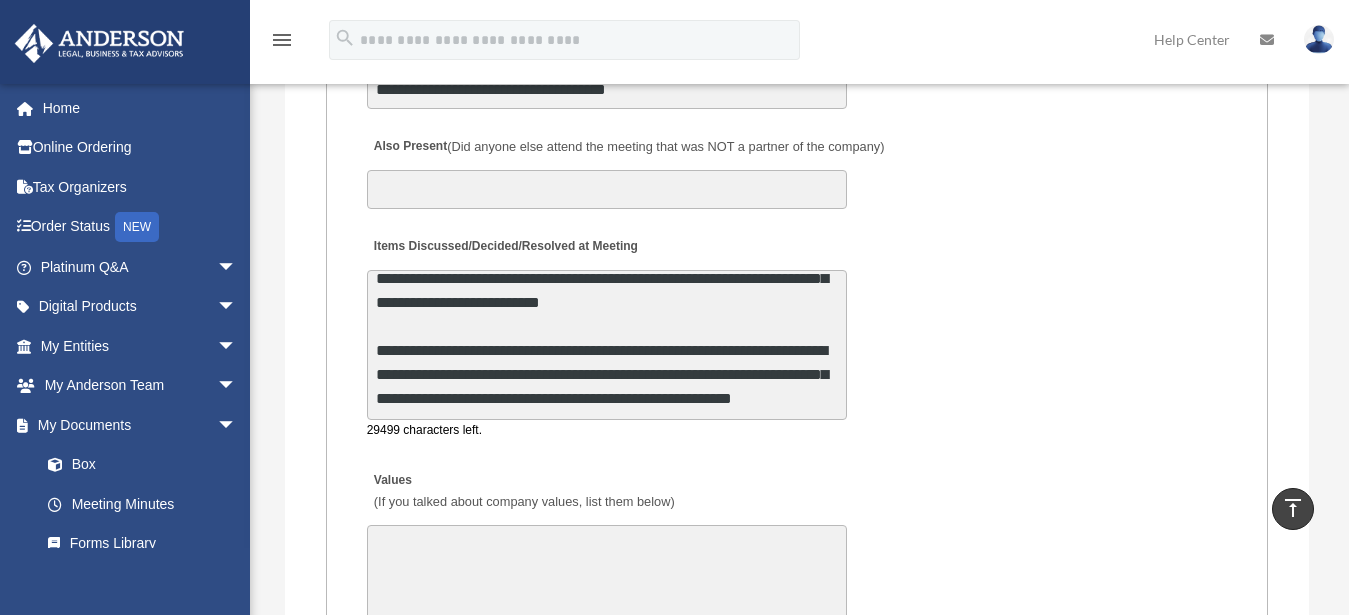 click on "**********" at bounding box center (607, 345) 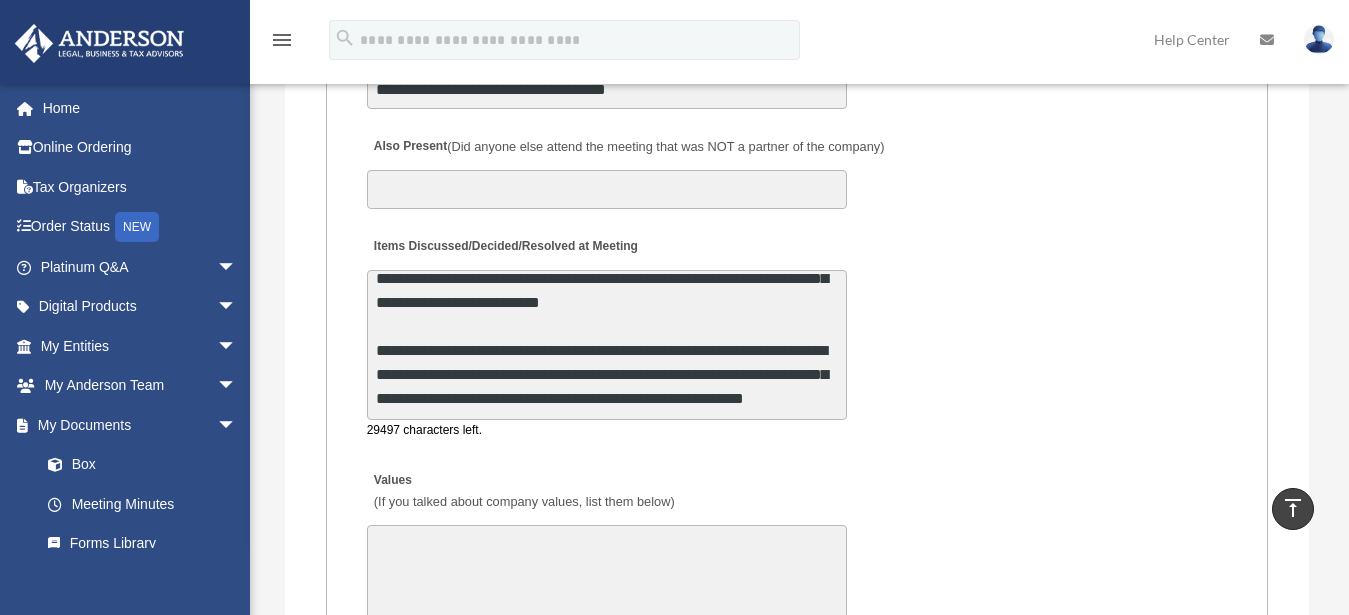 scroll, scrollTop: 172, scrollLeft: 0, axis: vertical 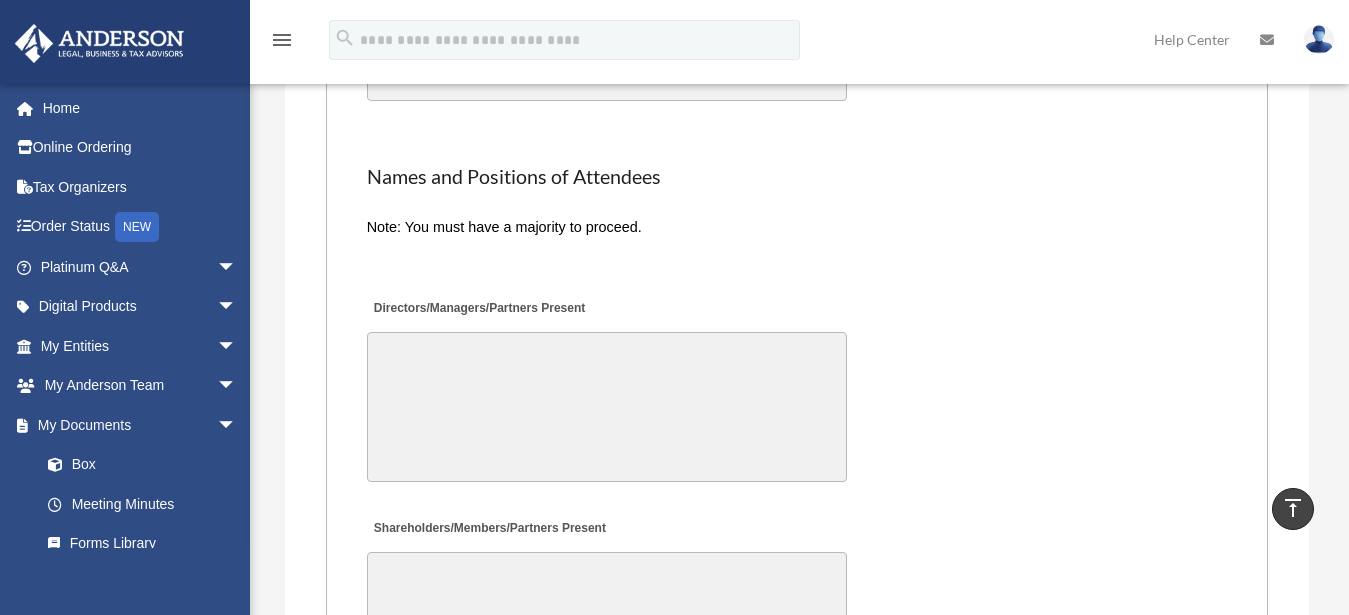 type on "**********" 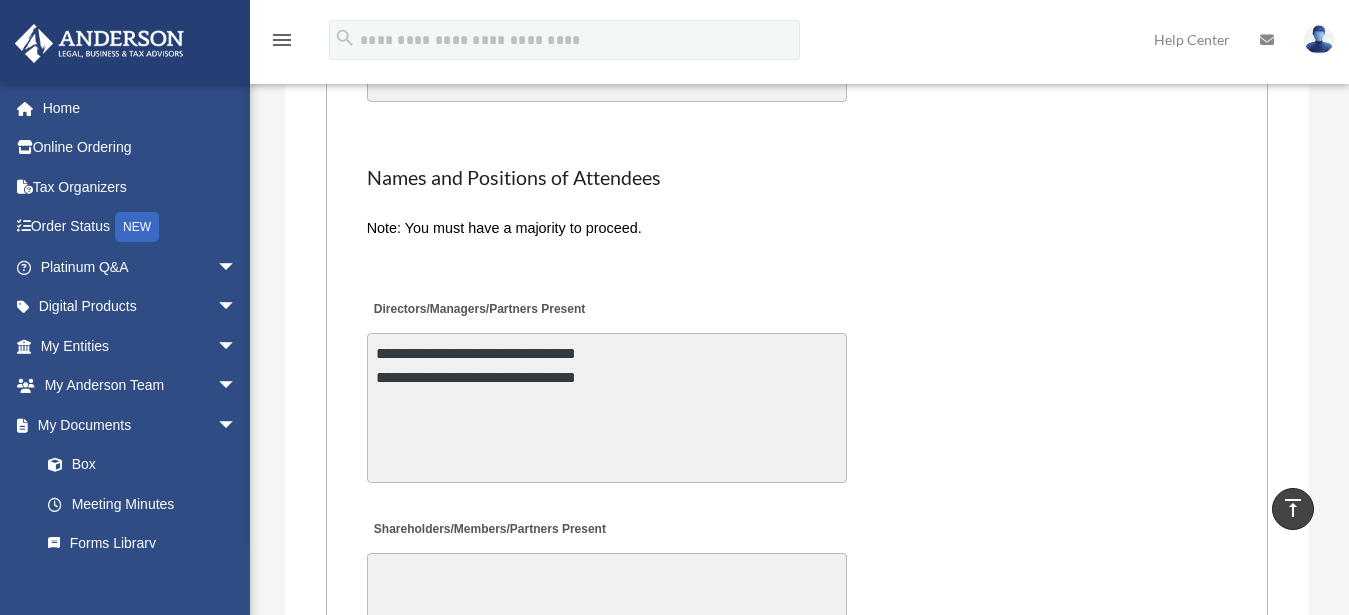 type on "**********" 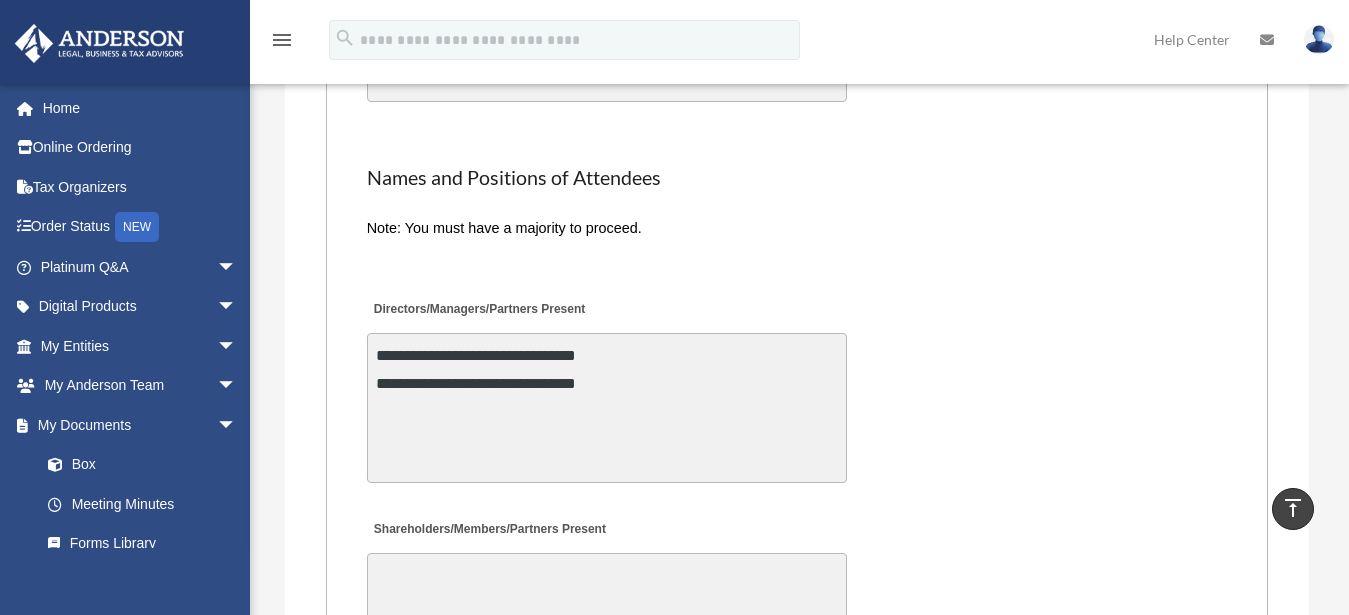 click on "**********" at bounding box center (797, 390) 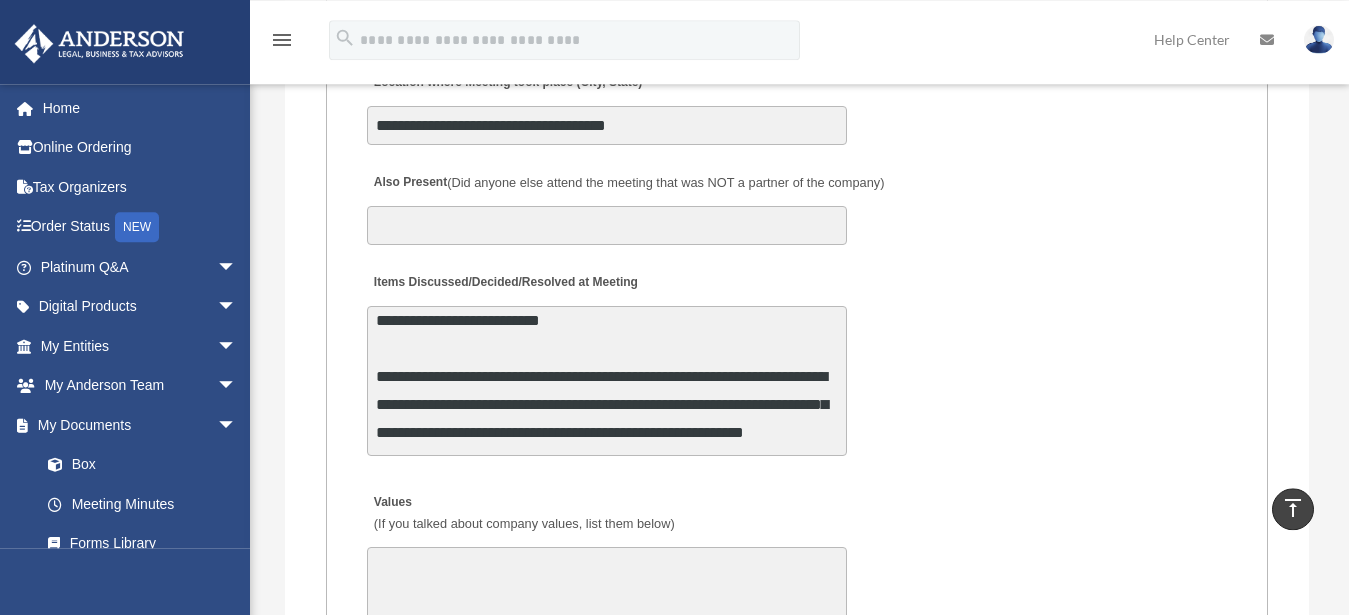 scroll, scrollTop: 4065, scrollLeft: 0, axis: vertical 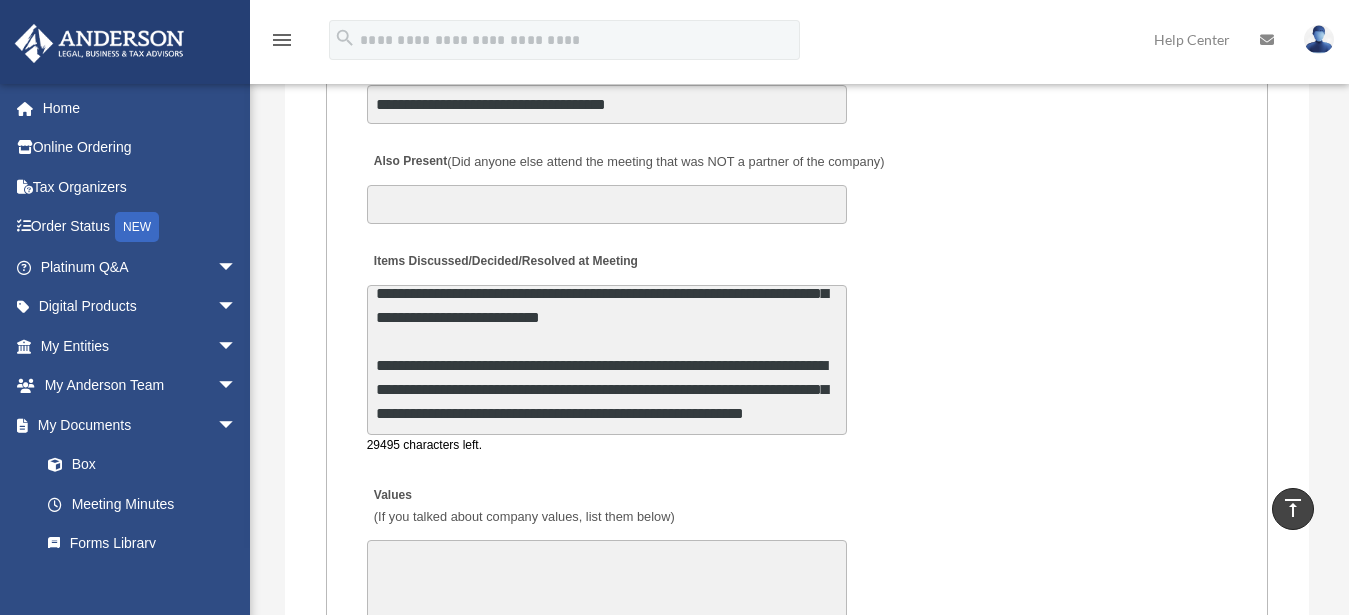 click on "**********" at bounding box center [607, 360] 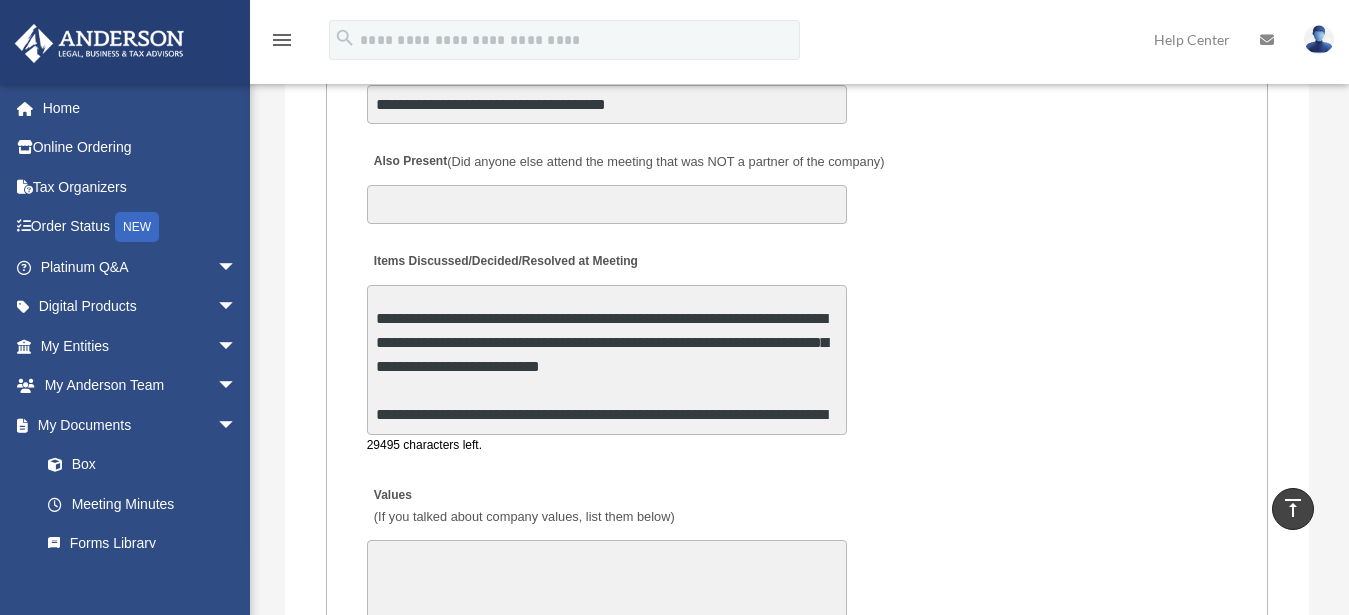 scroll, scrollTop: 11, scrollLeft: 0, axis: vertical 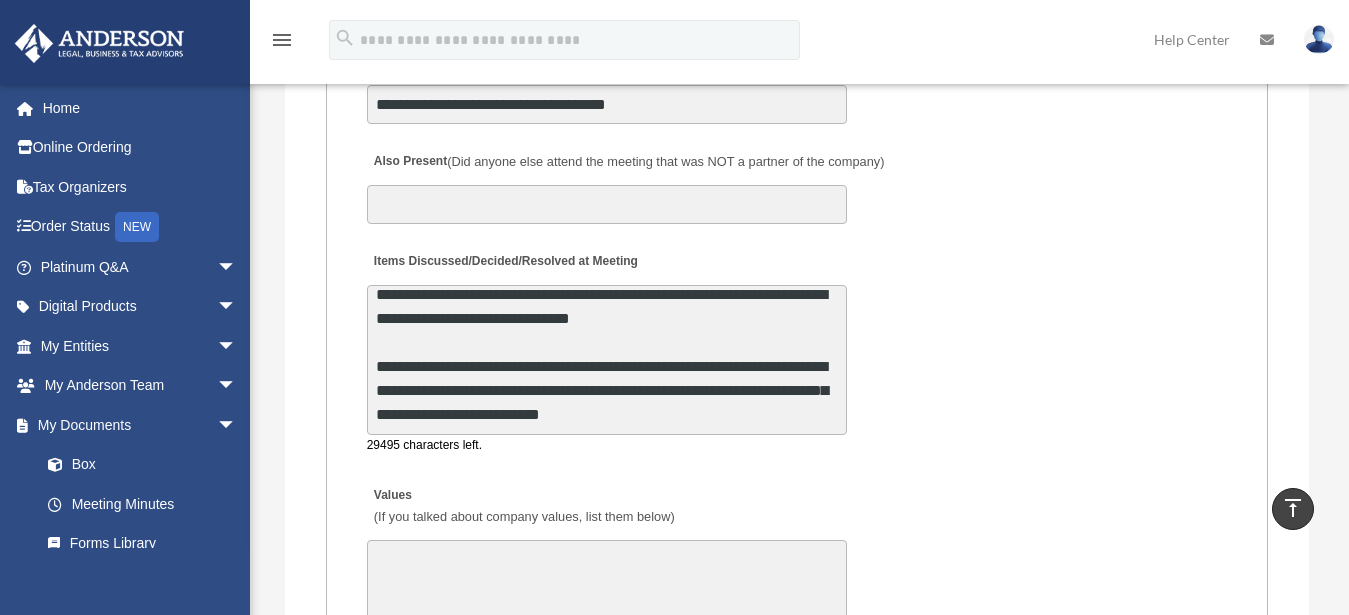 click on "**********" at bounding box center (607, 360) 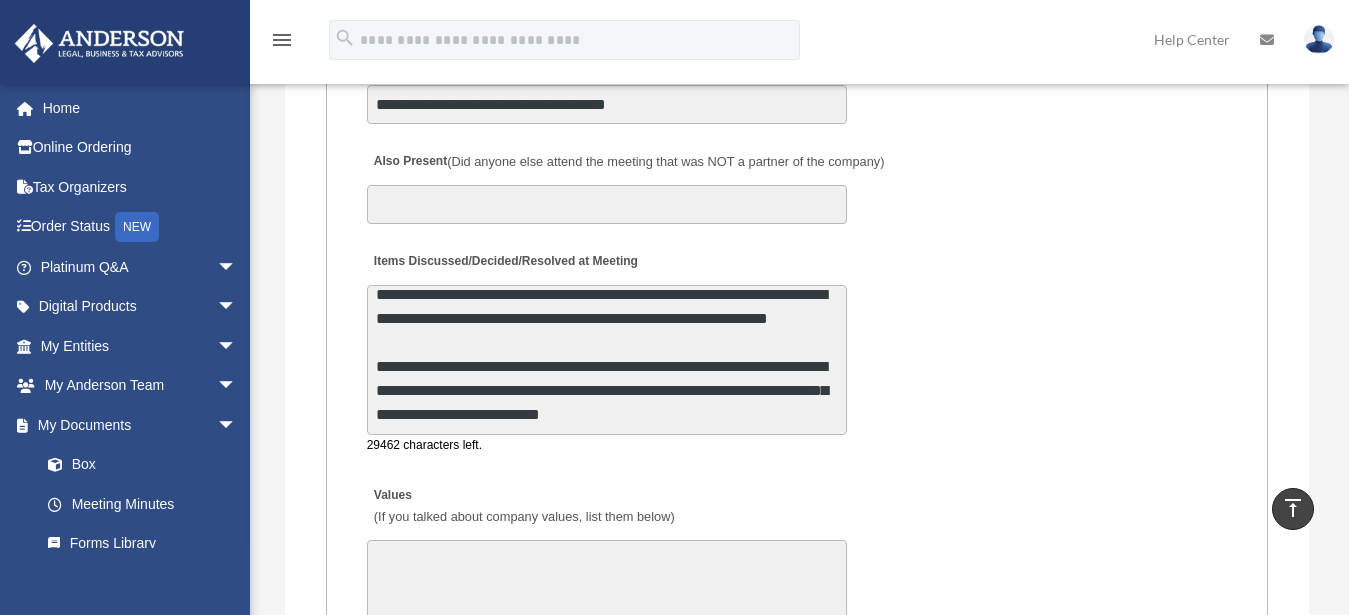click on "**********" at bounding box center (607, 360) 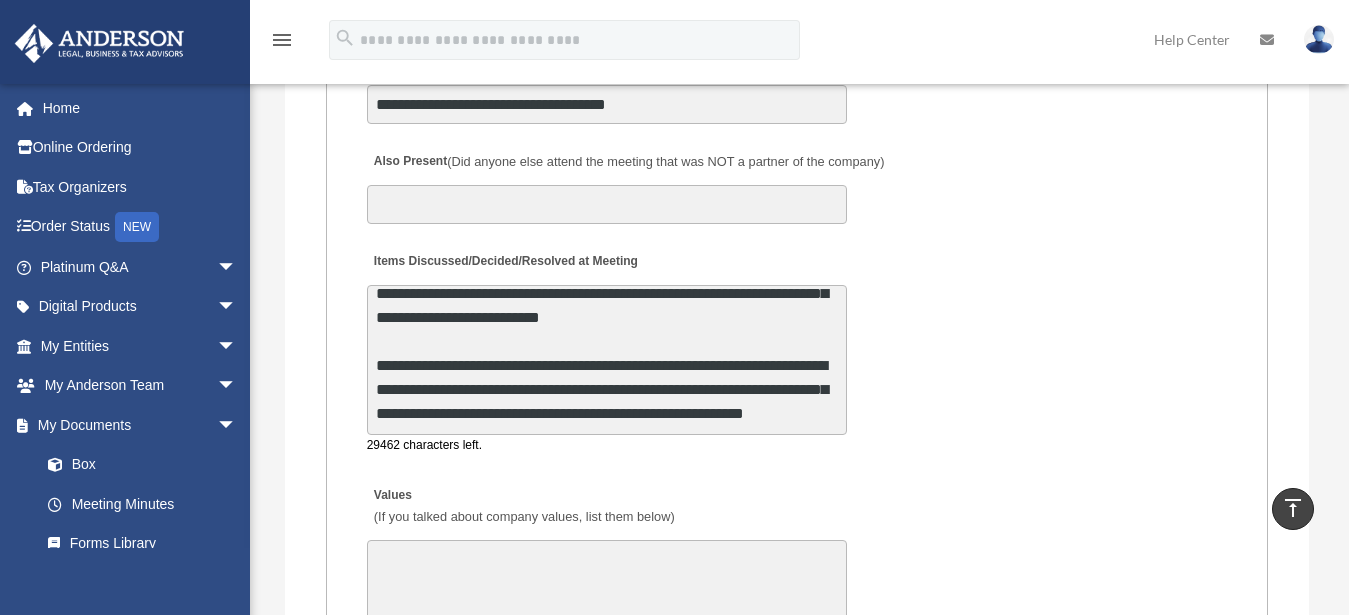 scroll, scrollTop: 169, scrollLeft: 0, axis: vertical 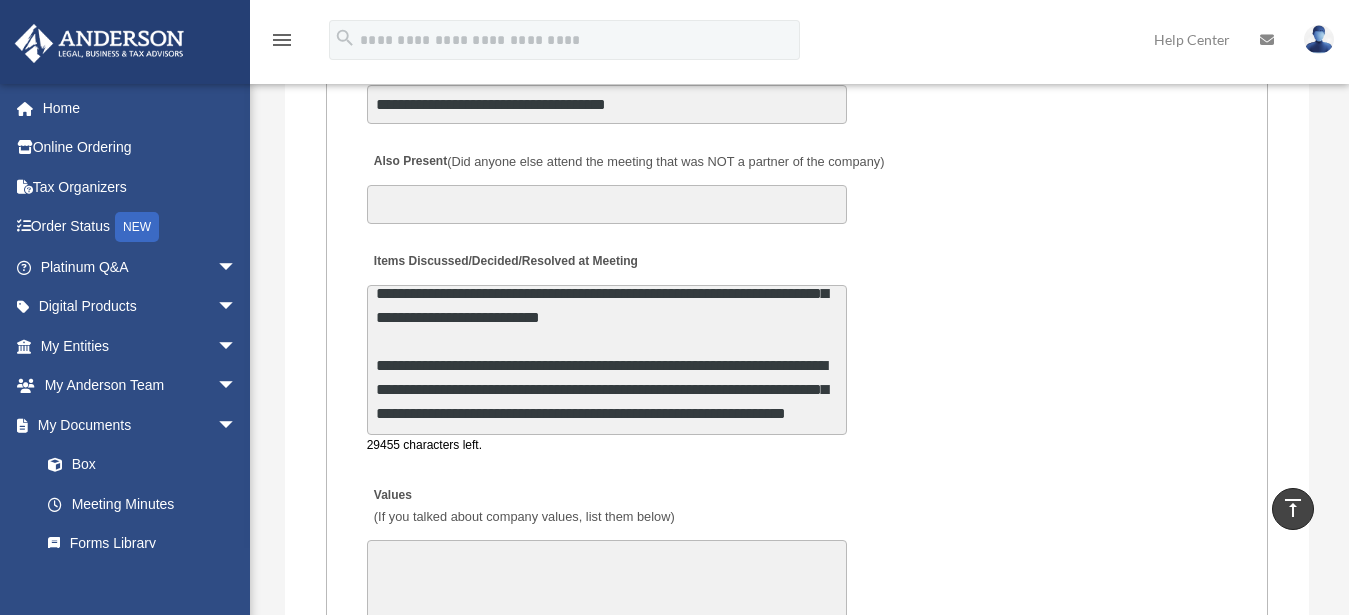click on "**********" at bounding box center (607, 360) 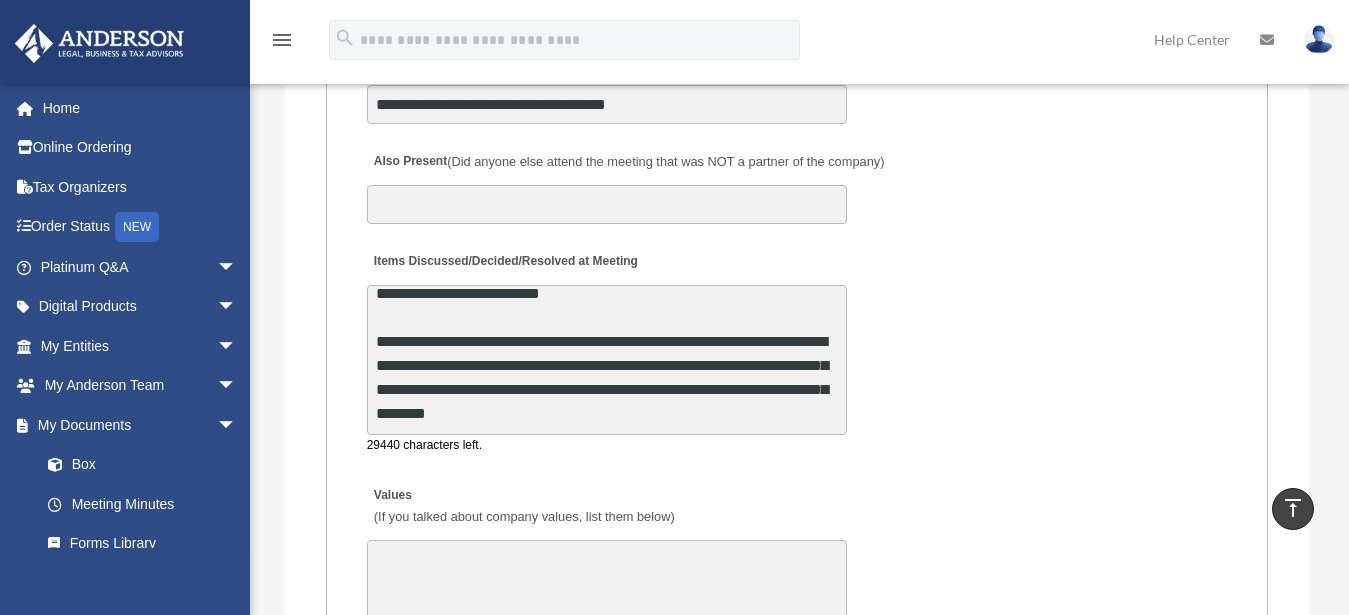 type on "**********" 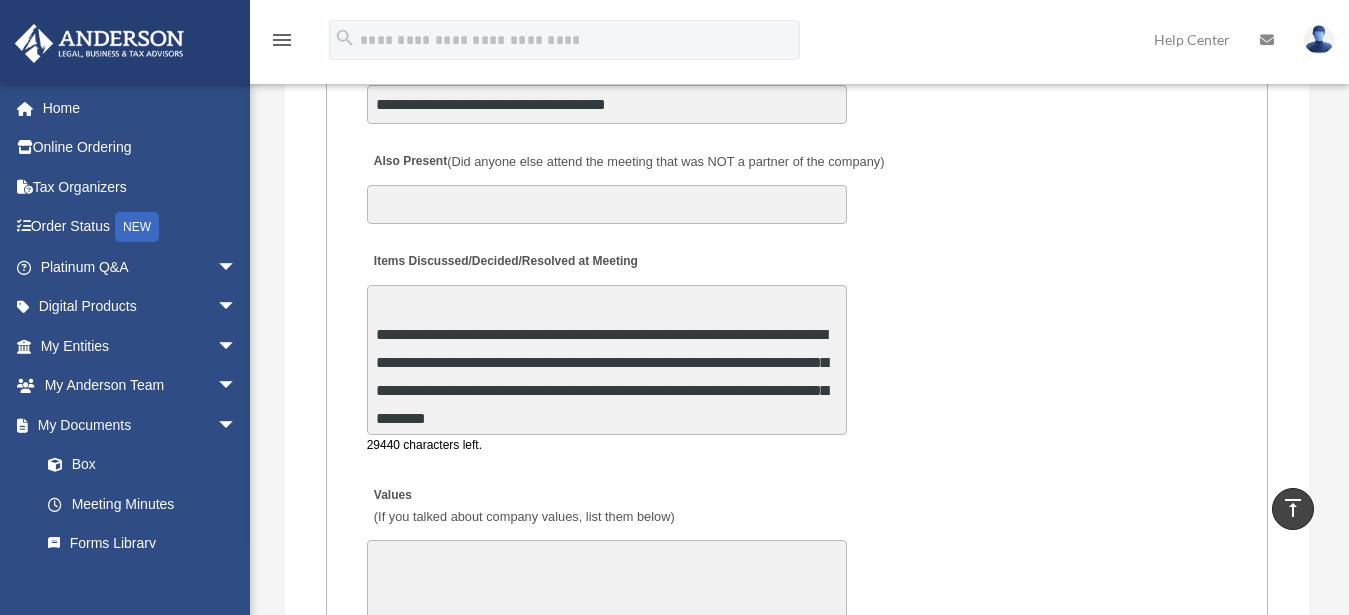 click on "**********" at bounding box center [797, 349] 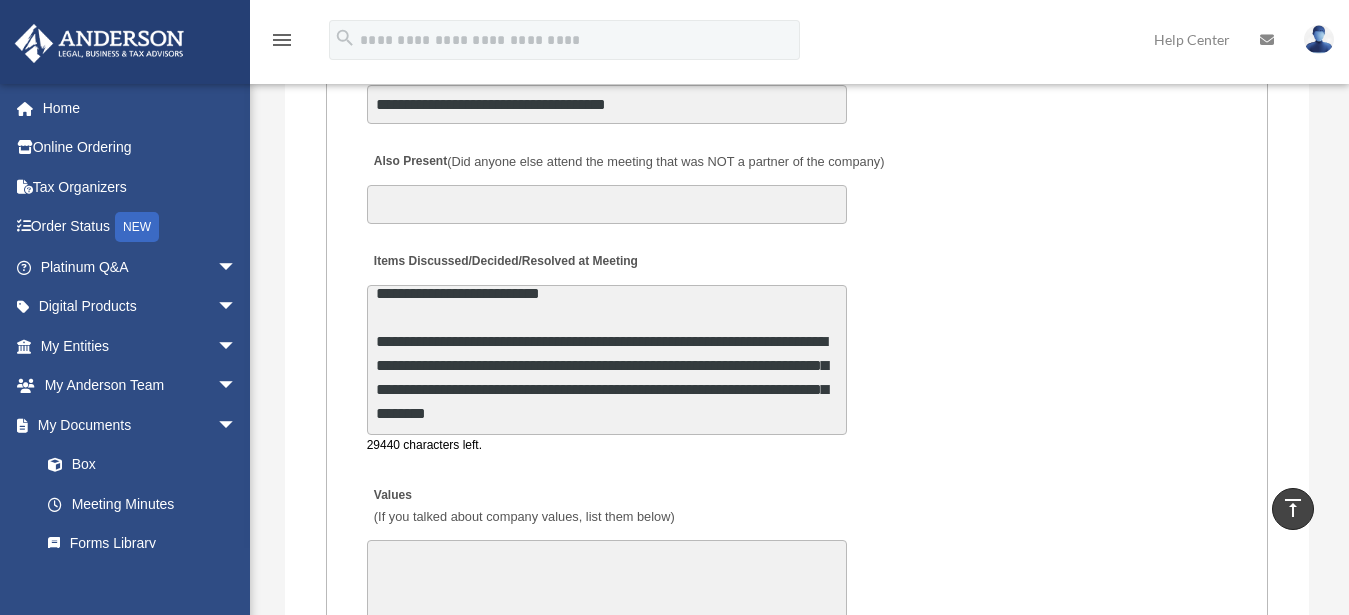 click on "**********" at bounding box center (607, 360) 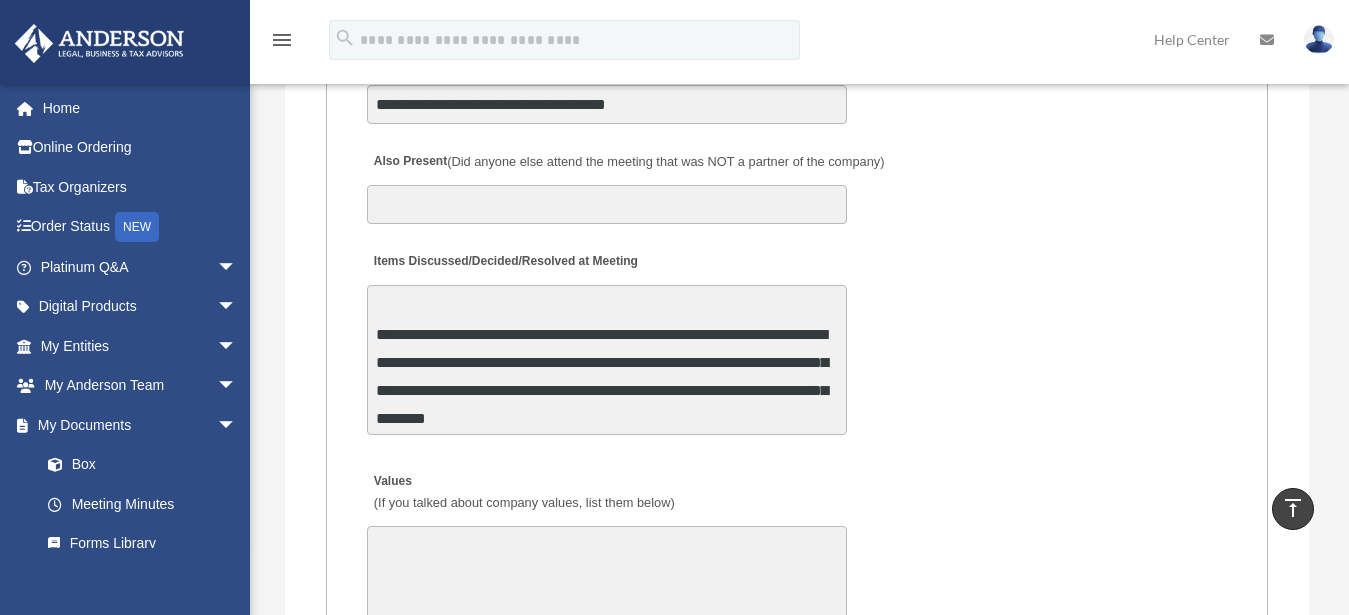 click on "**********" at bounding box center [797, 342] 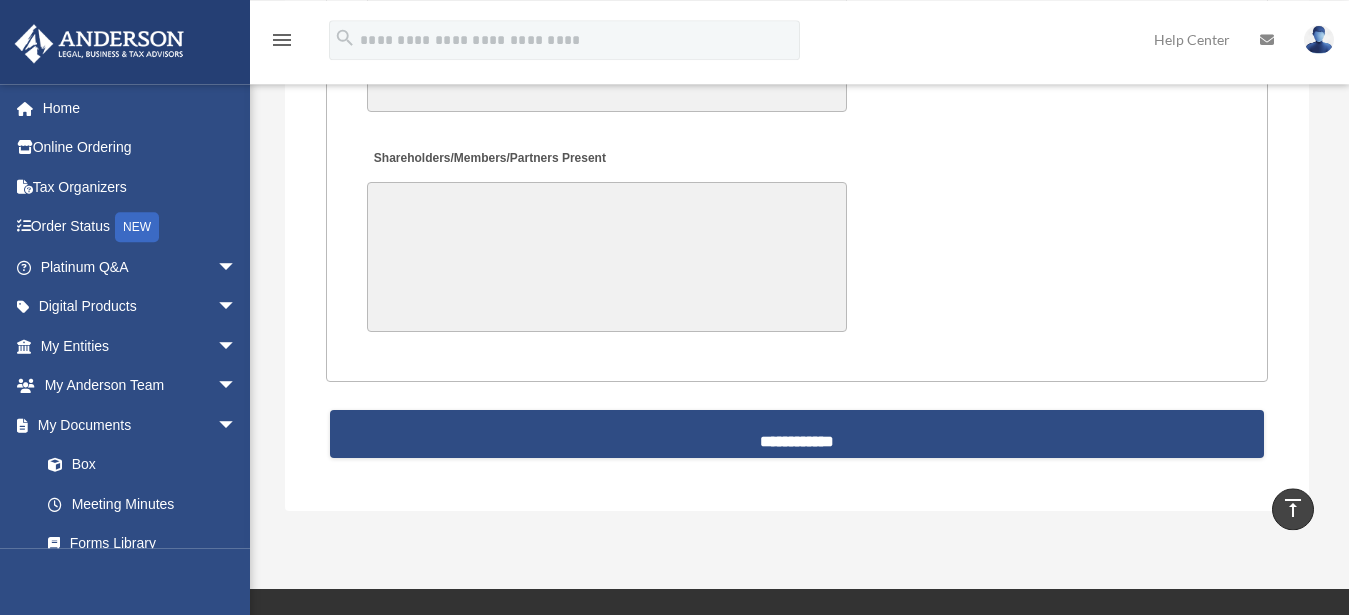 scroll, scrollTop: 5289, scrollLeft: 0, axis: vertical 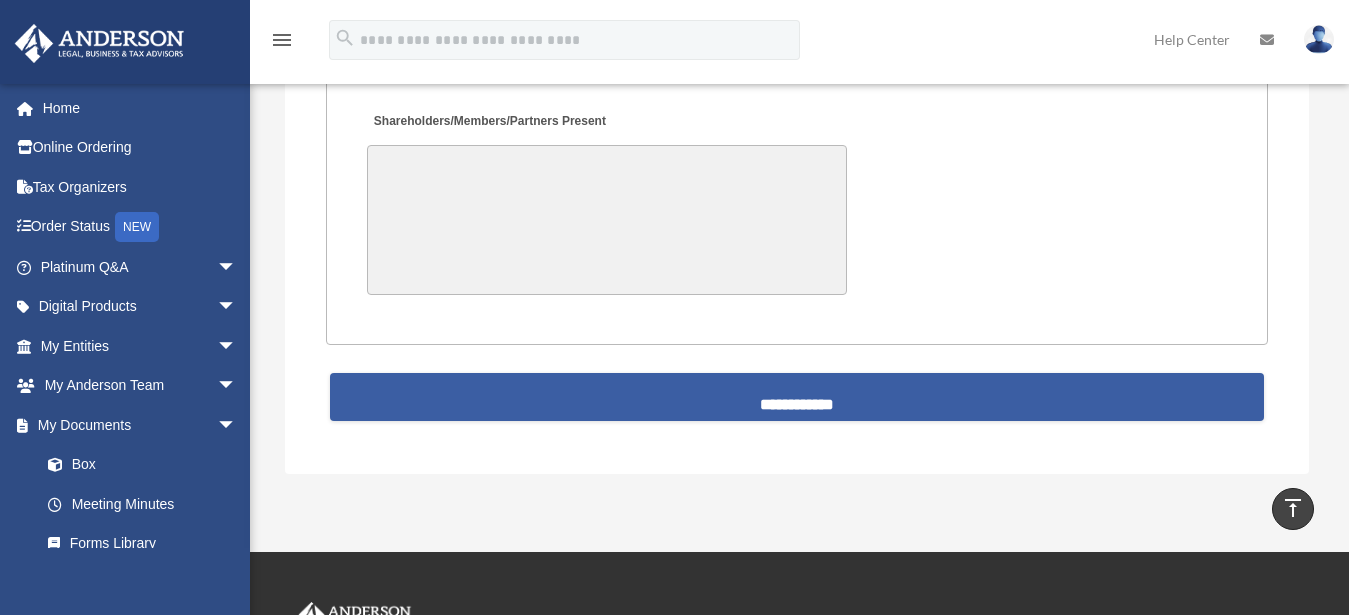click on "**********" at bounding box center (797, 397) 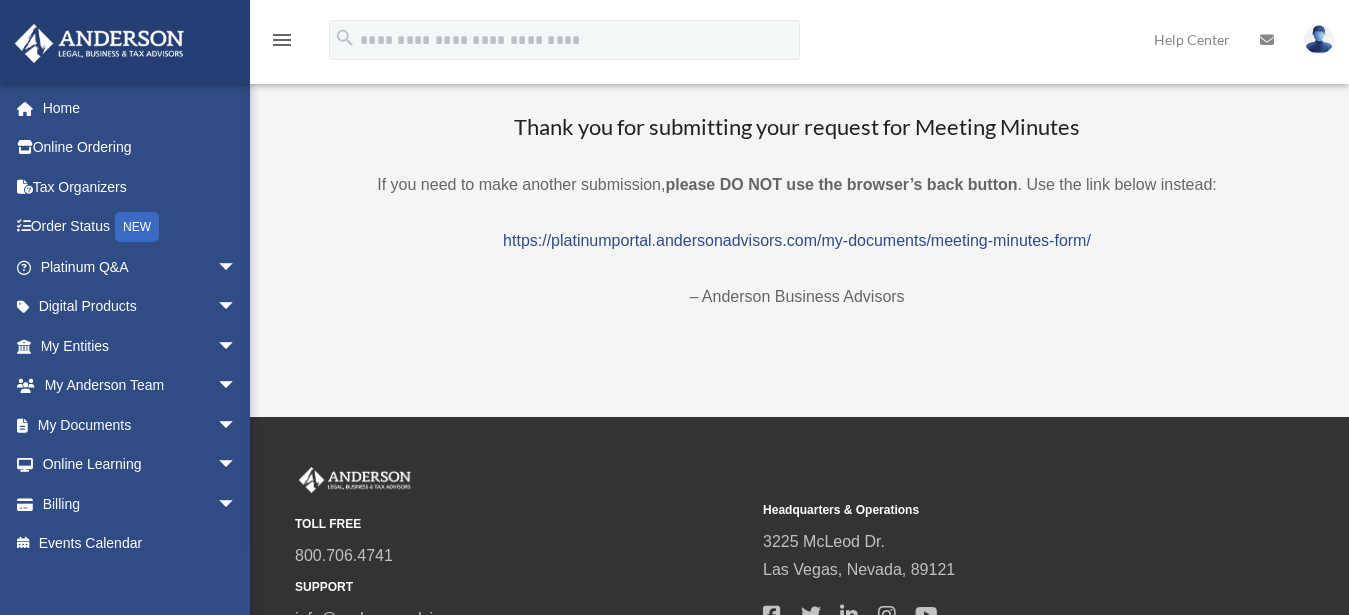scroll, scrollTop: 0, scrollLeft: 0, axis: both 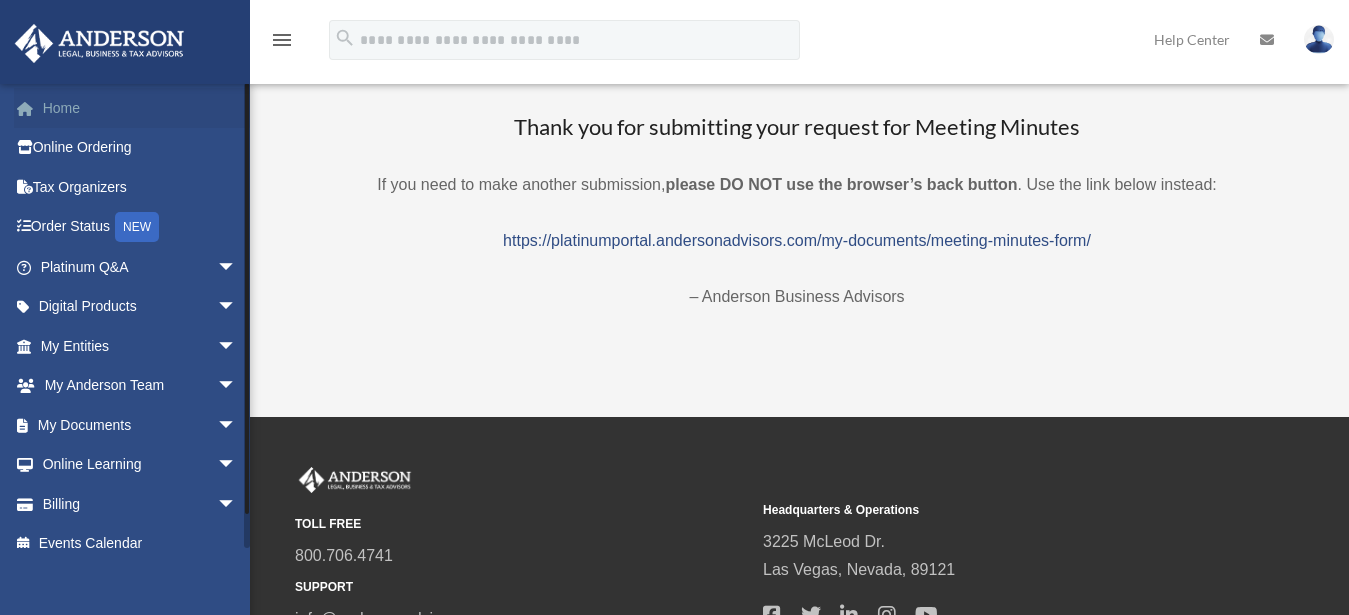 click on "Home" at bounding box center (140, 108) 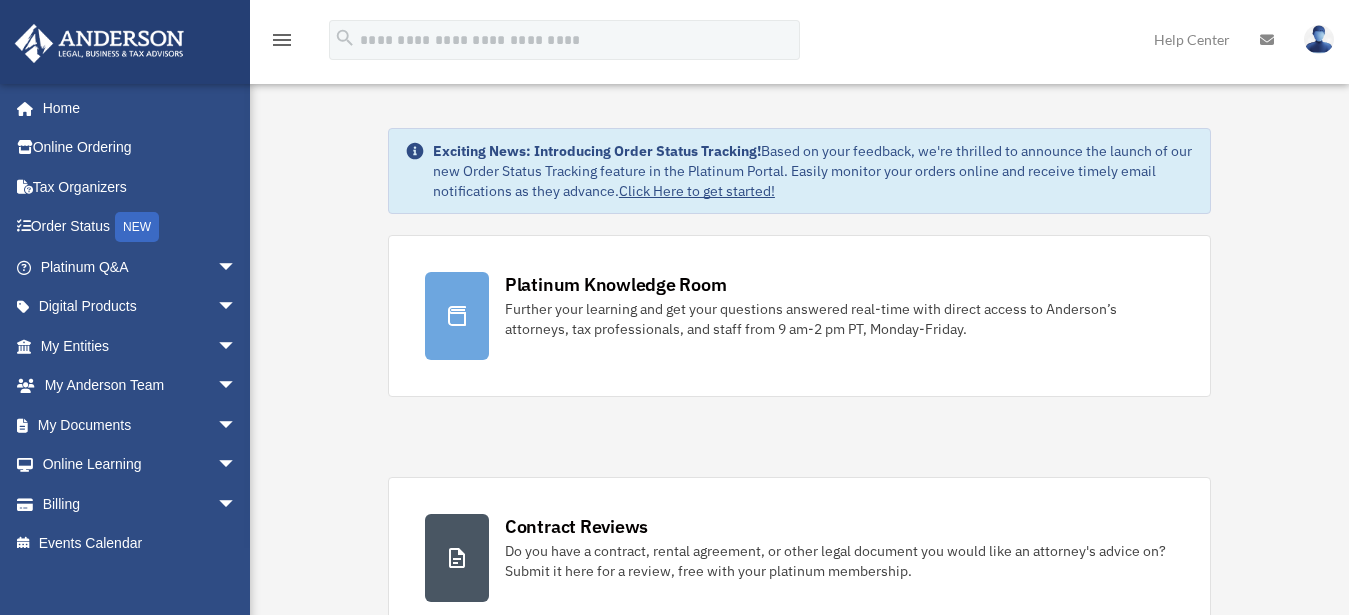 scroll, scrollTop: 0, scrollLeft: 0, axis: both 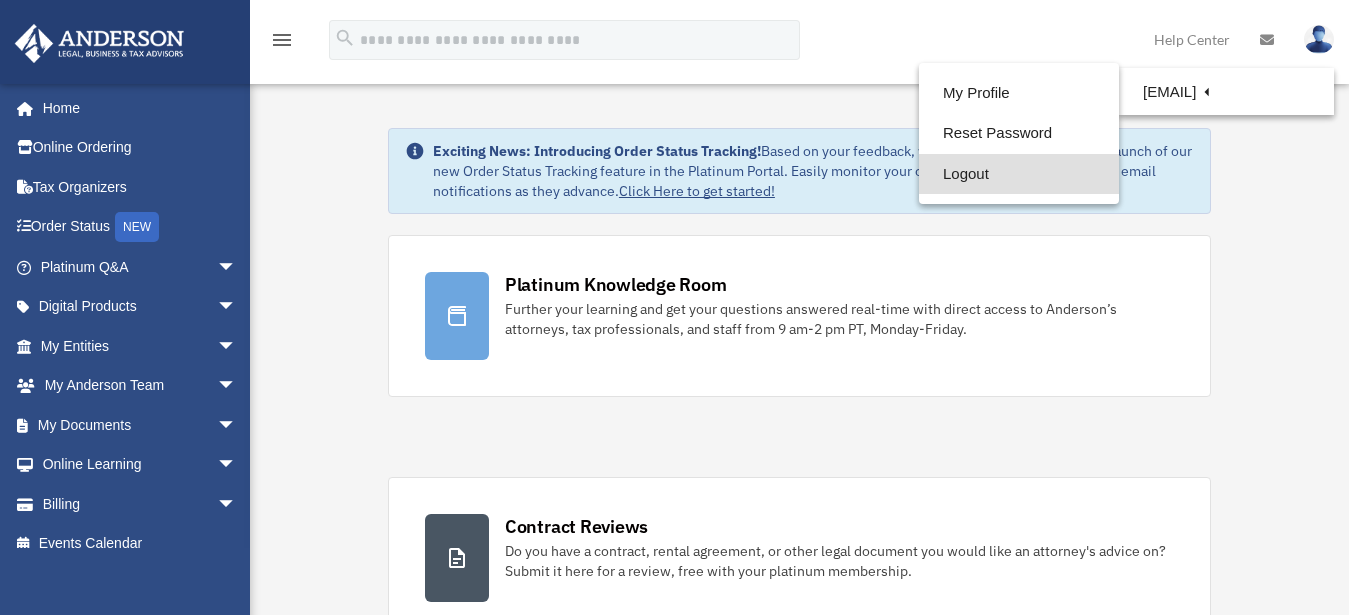 click on "Logout" at bounding box center (1019, 174) 